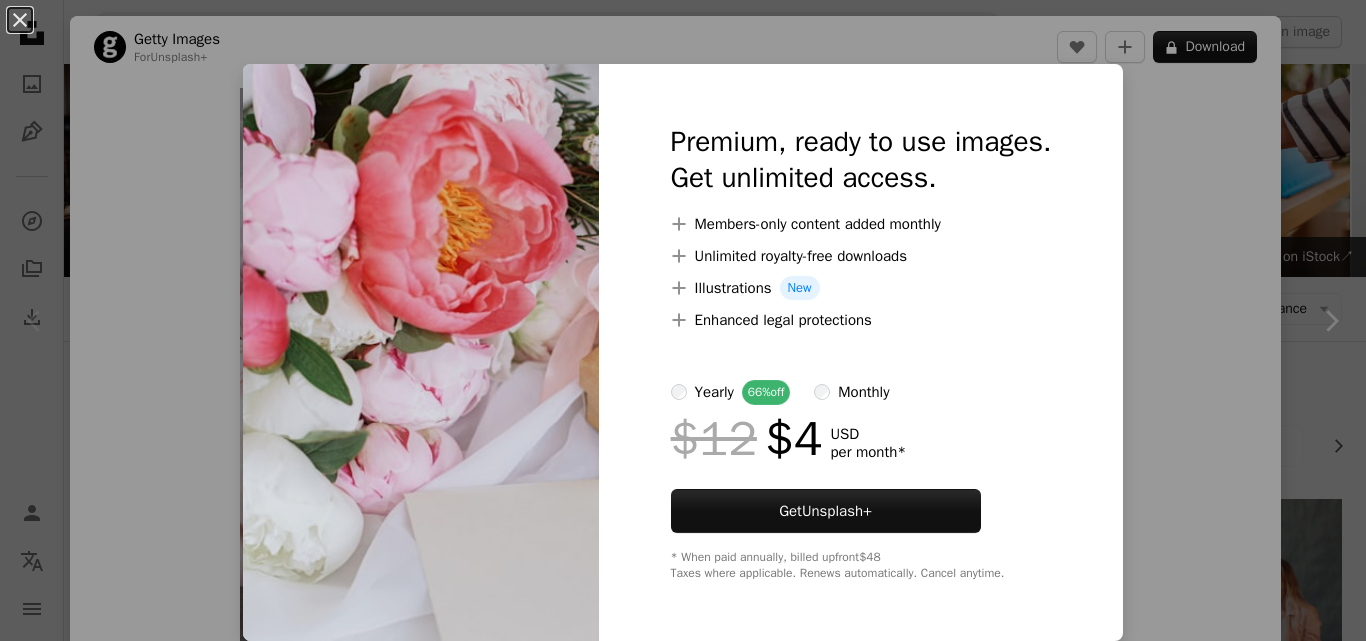 scroll, scrollTop: 380, scrollLeft: 0, axis: vertical 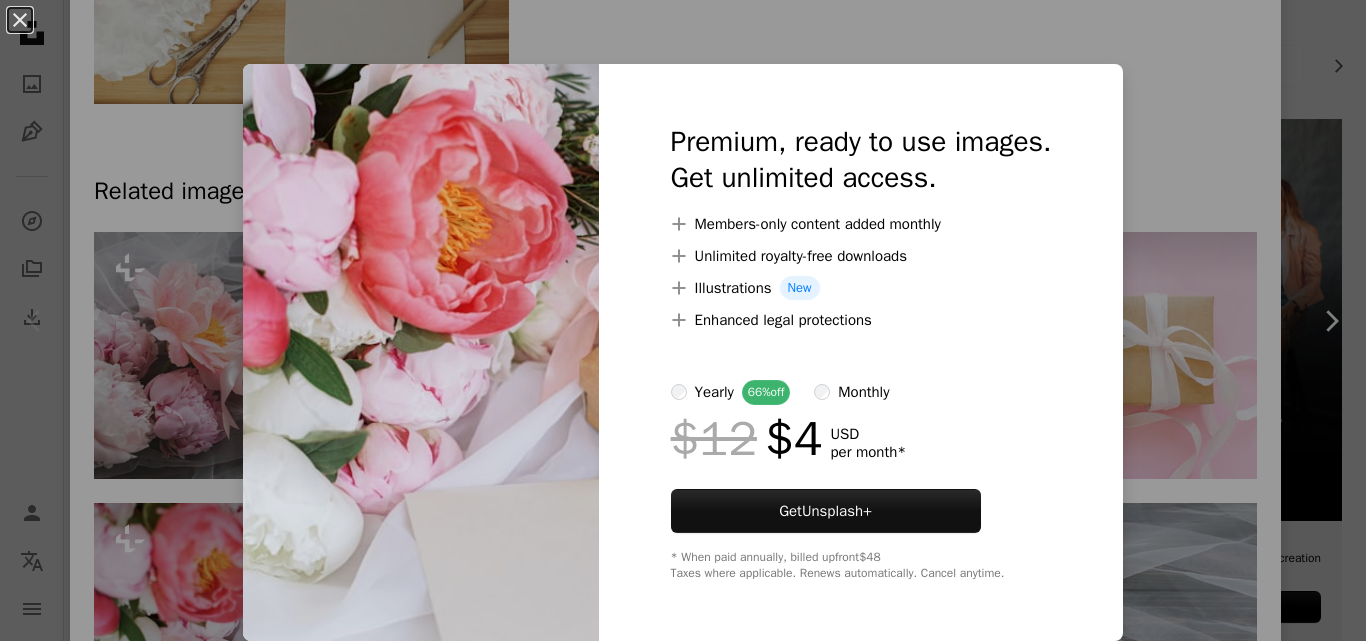 click at bounding box center [421, 352] 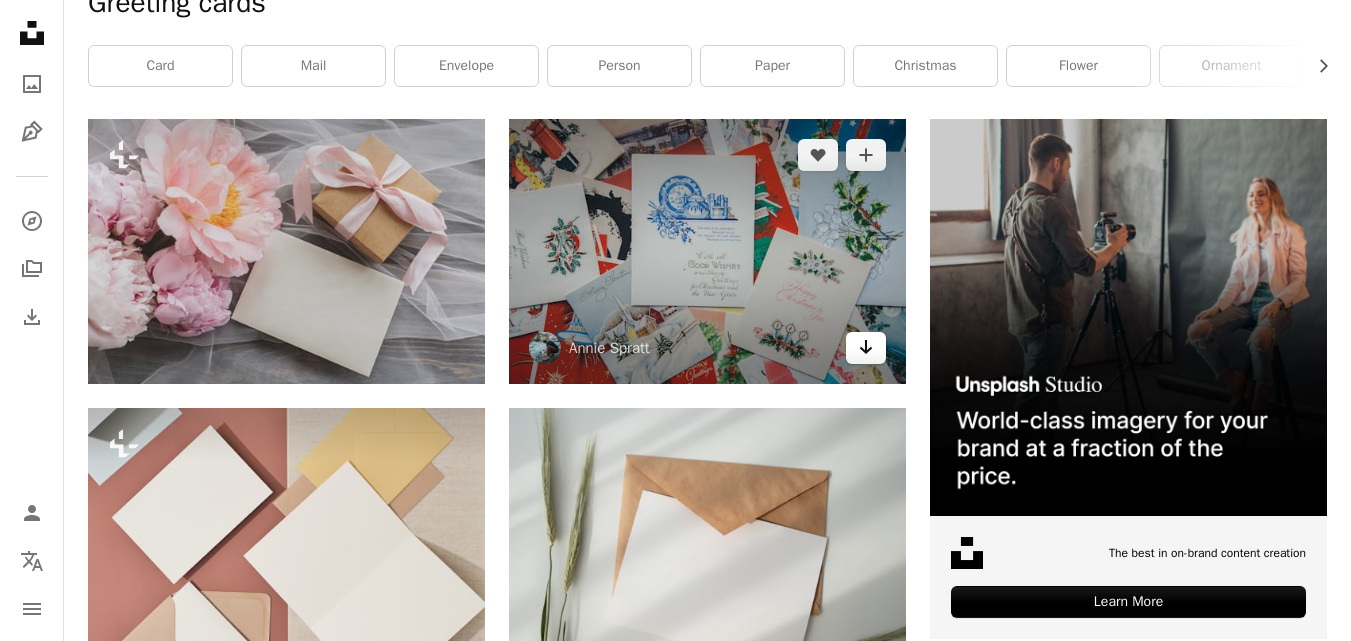 click 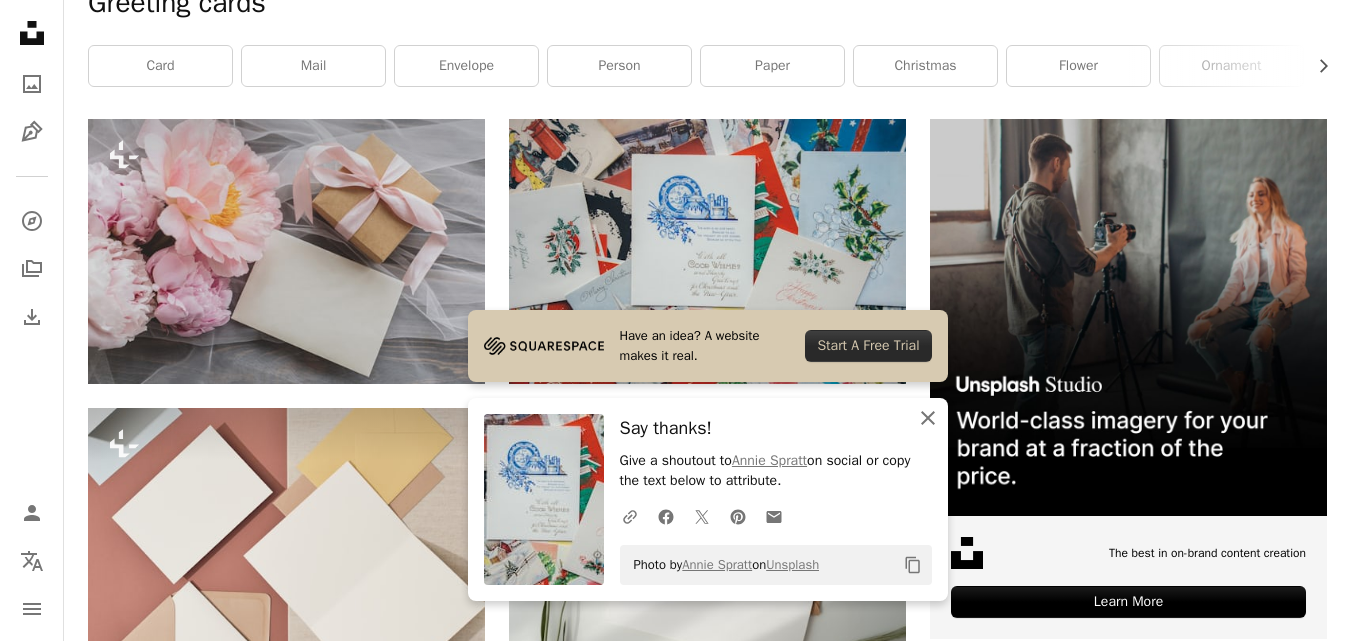 click on "An X shape" 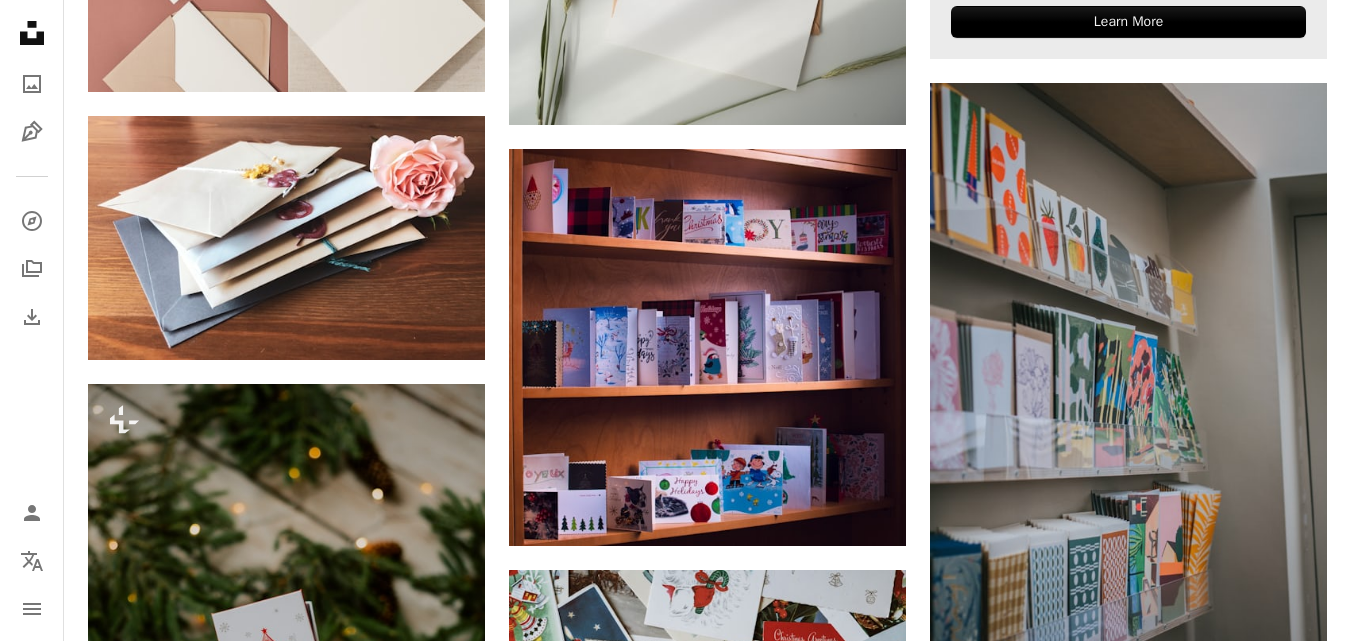 scroll, scrollTop: 980, scrollLeft: 0, axis: vertical 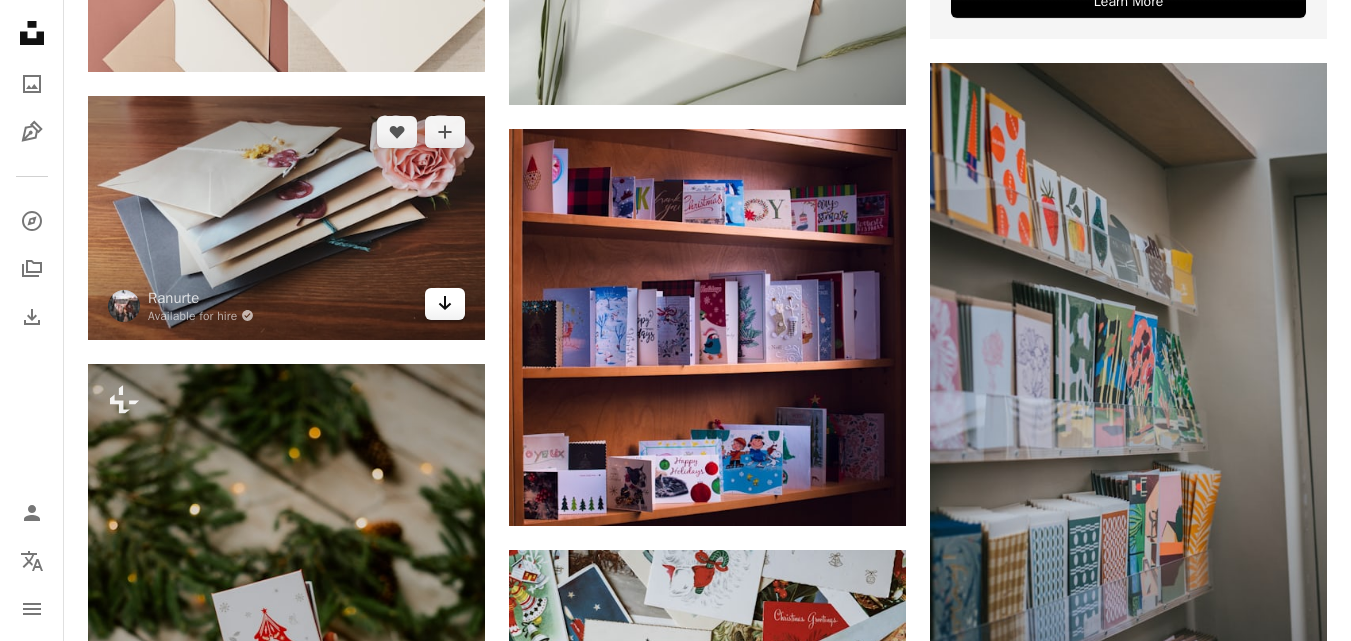 click 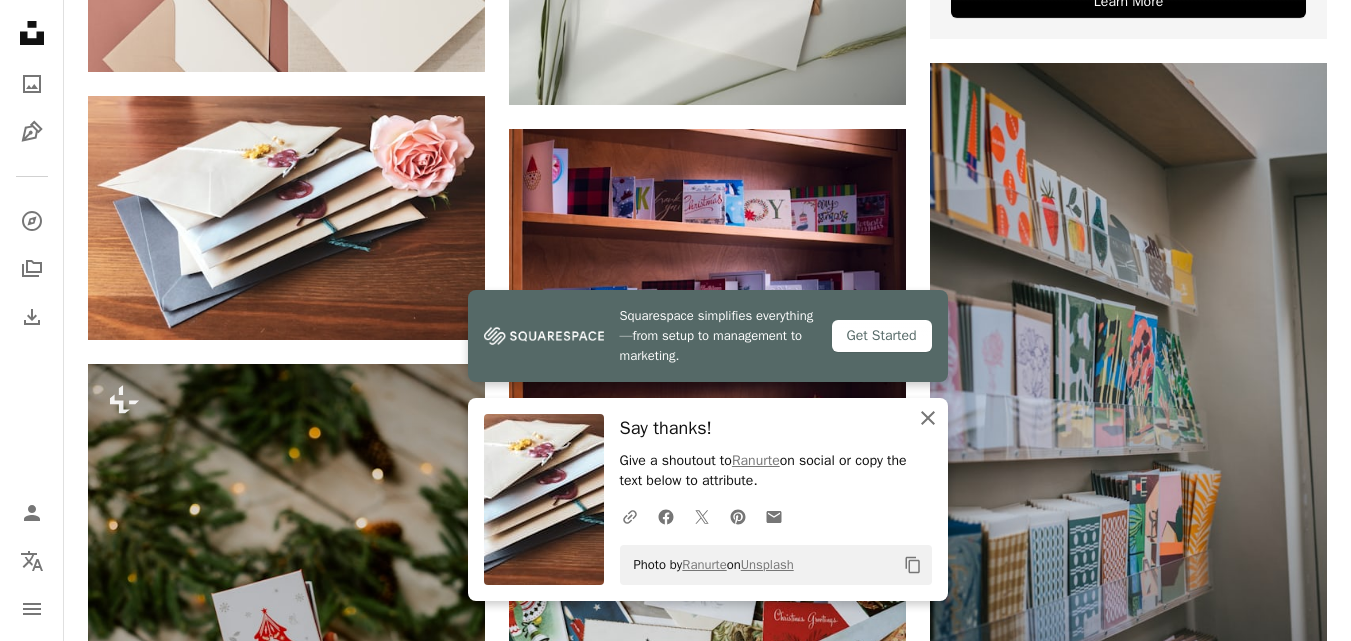 click on "An X shape" 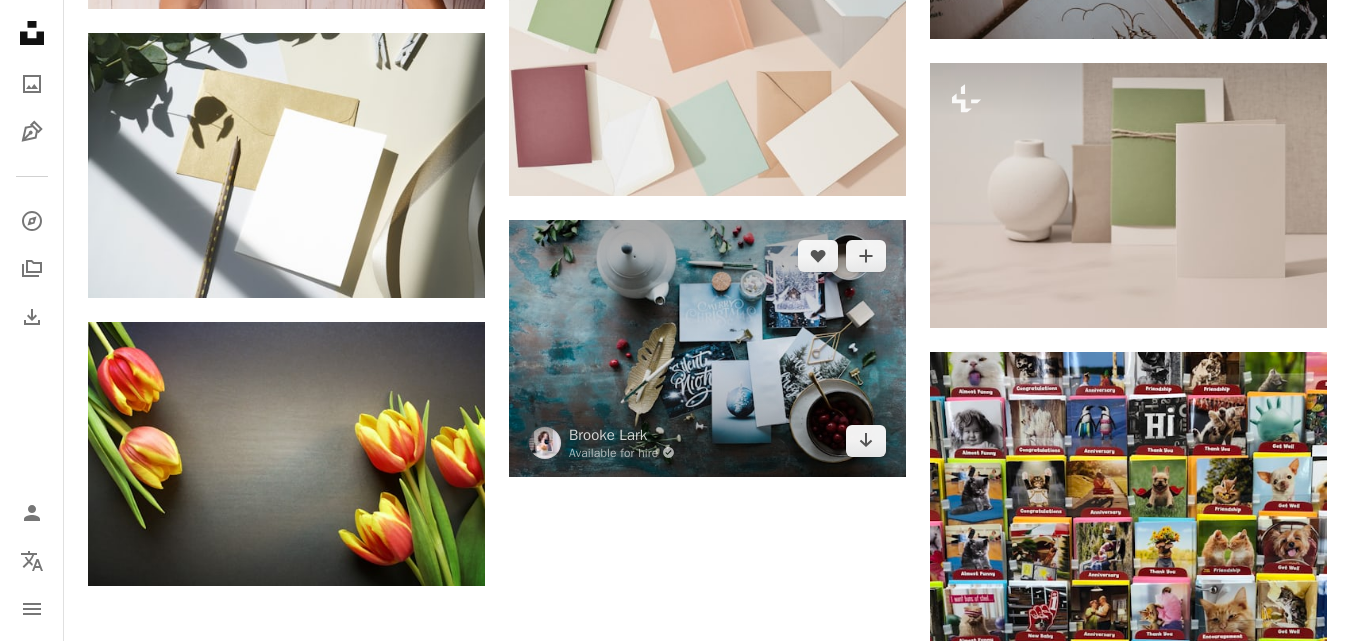 scroll, scrollTop: 2514, scrollLeft: 0, axis: vertical 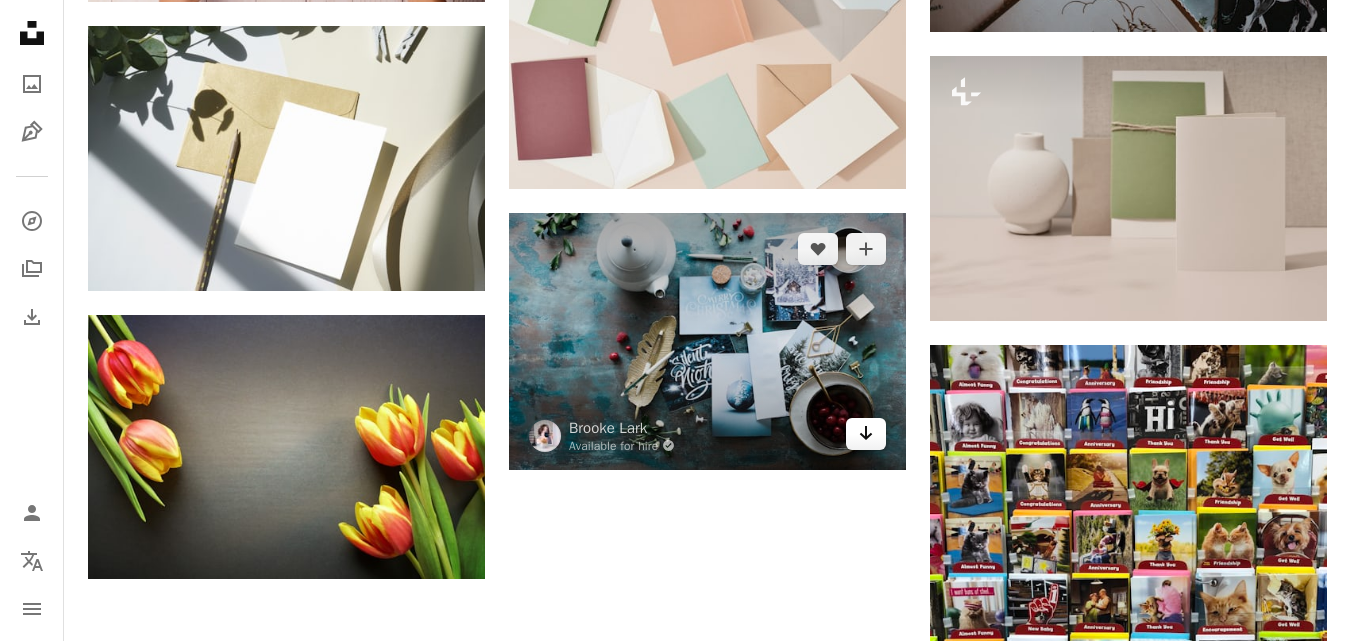 click on "Arrow pointing down" at bounding box center (866, 434) 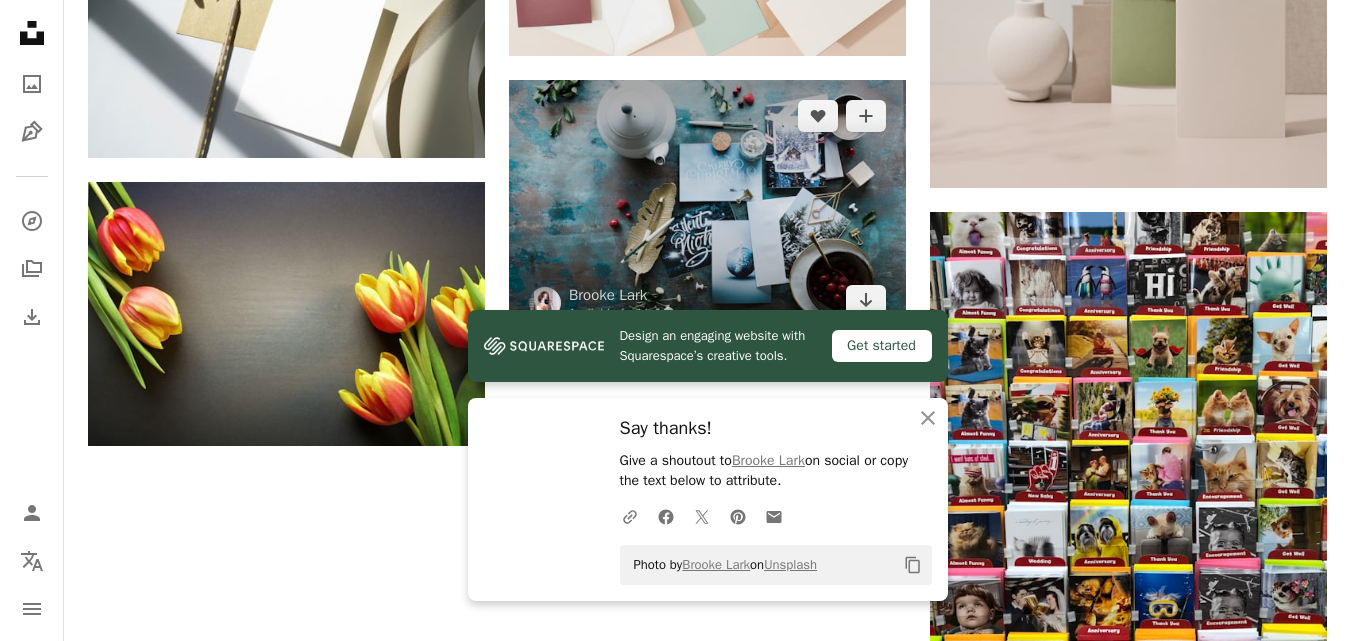 scroll, scrollTop: 2714, scrollLeft: 0, axis: vertical 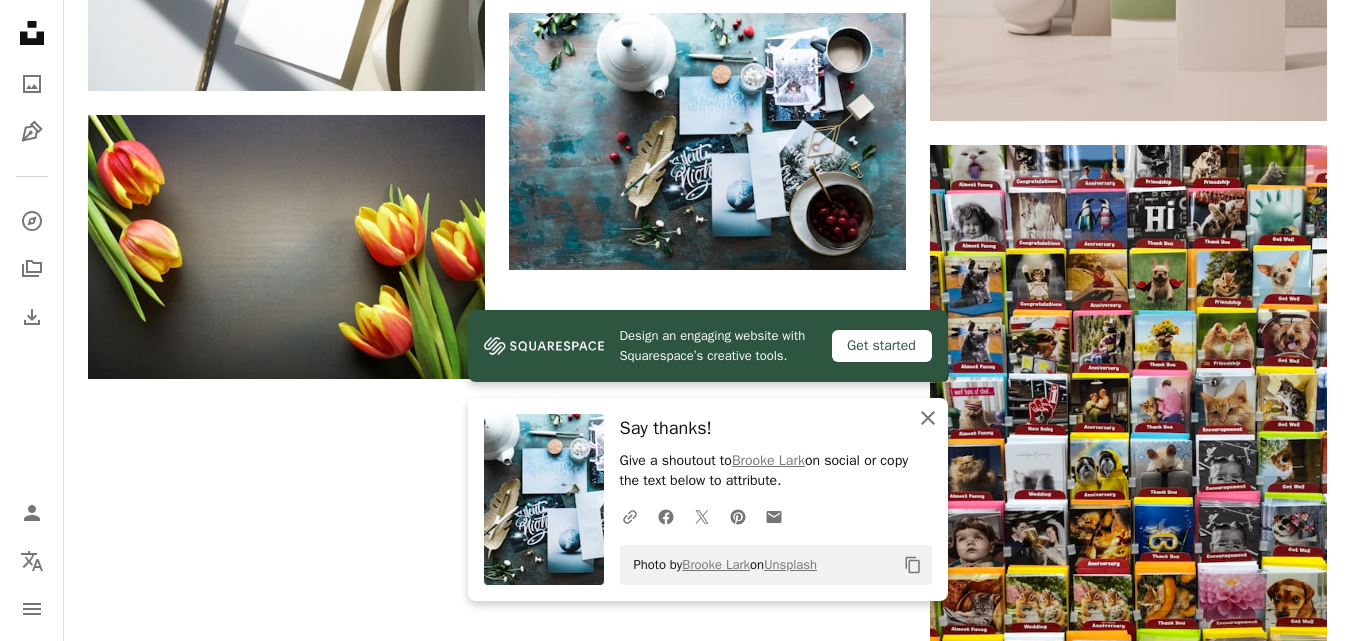 click on "An X shape" 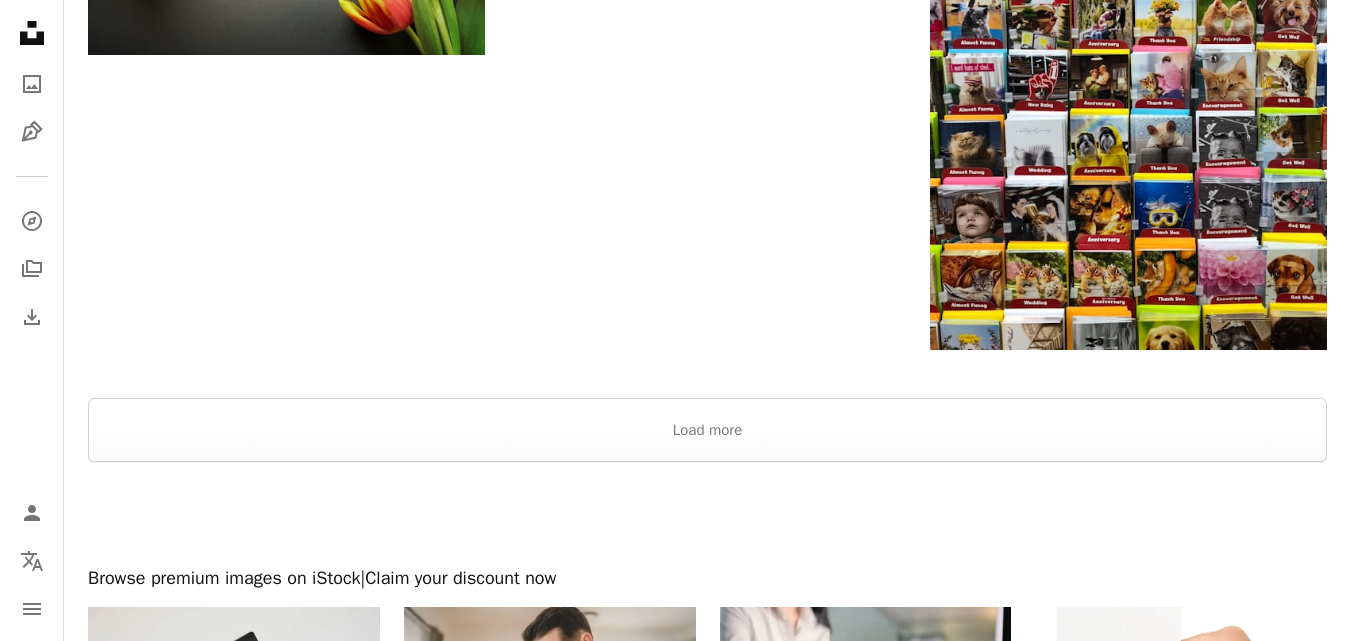 scroll, scrollTop: 3080, scrollLeft: 0, axis: vertical 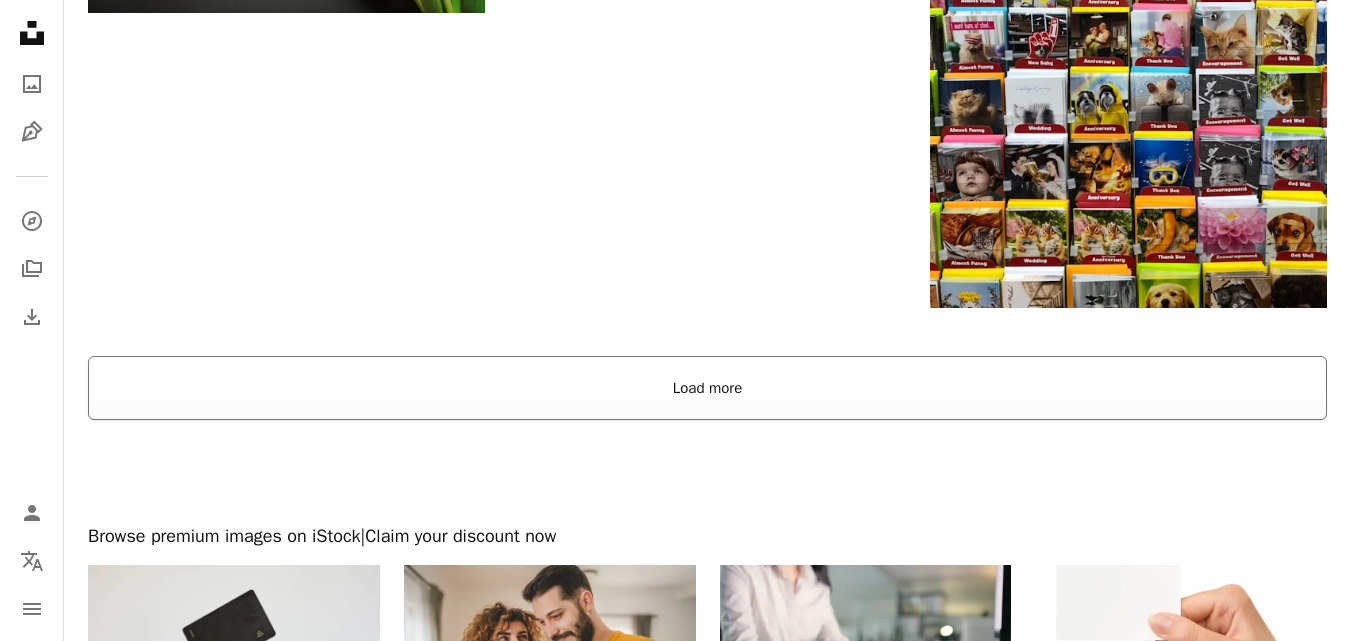 click on "Load more" at bounding box center [707, 388] 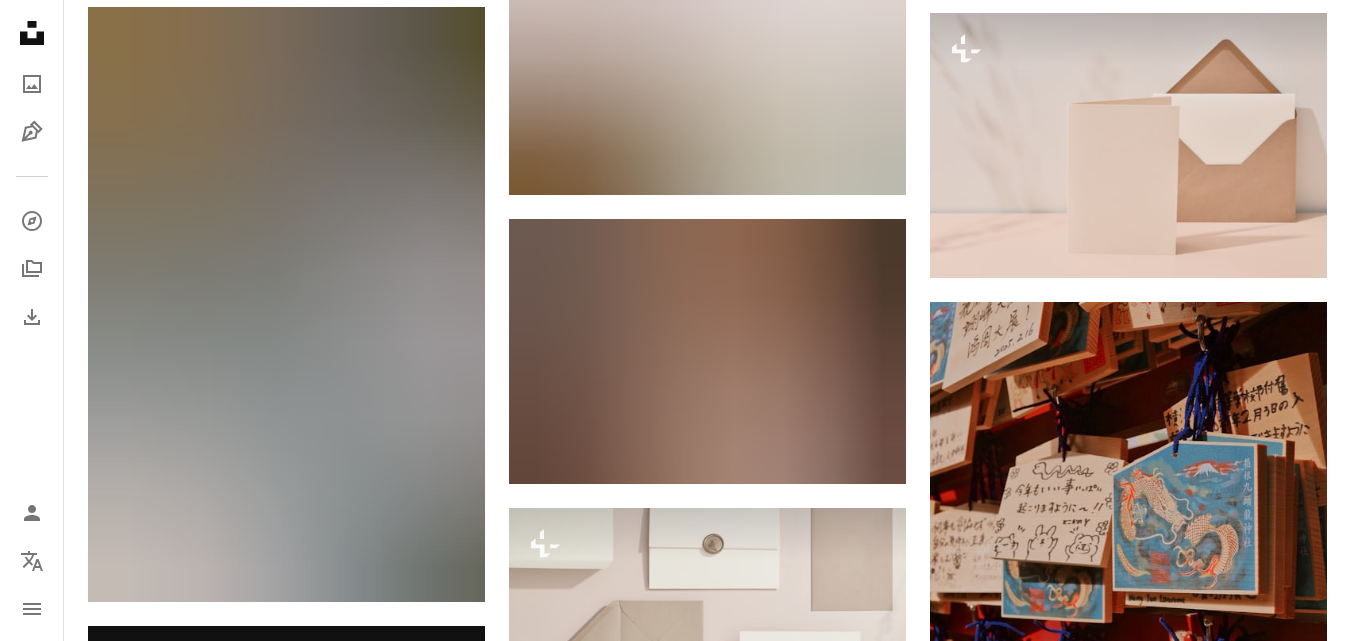 scroll, scrollTop: 3414, scrollLeft: 0, axis: vertical 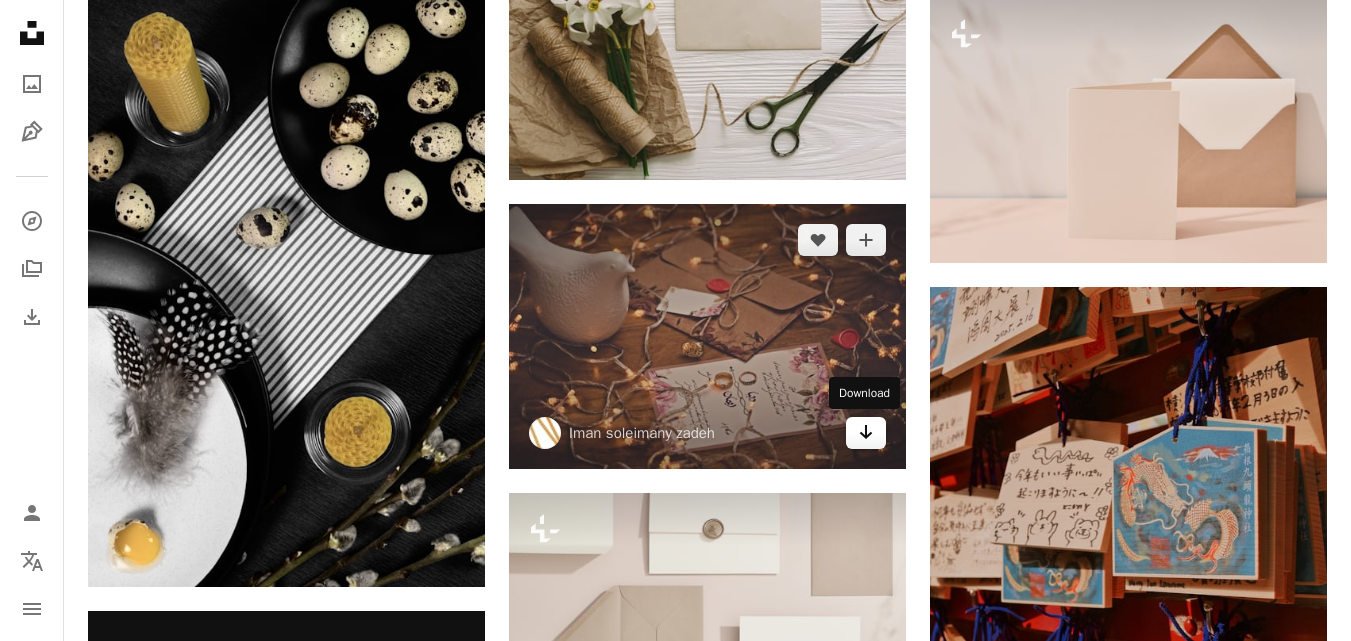 click on "Arrow pointing down" 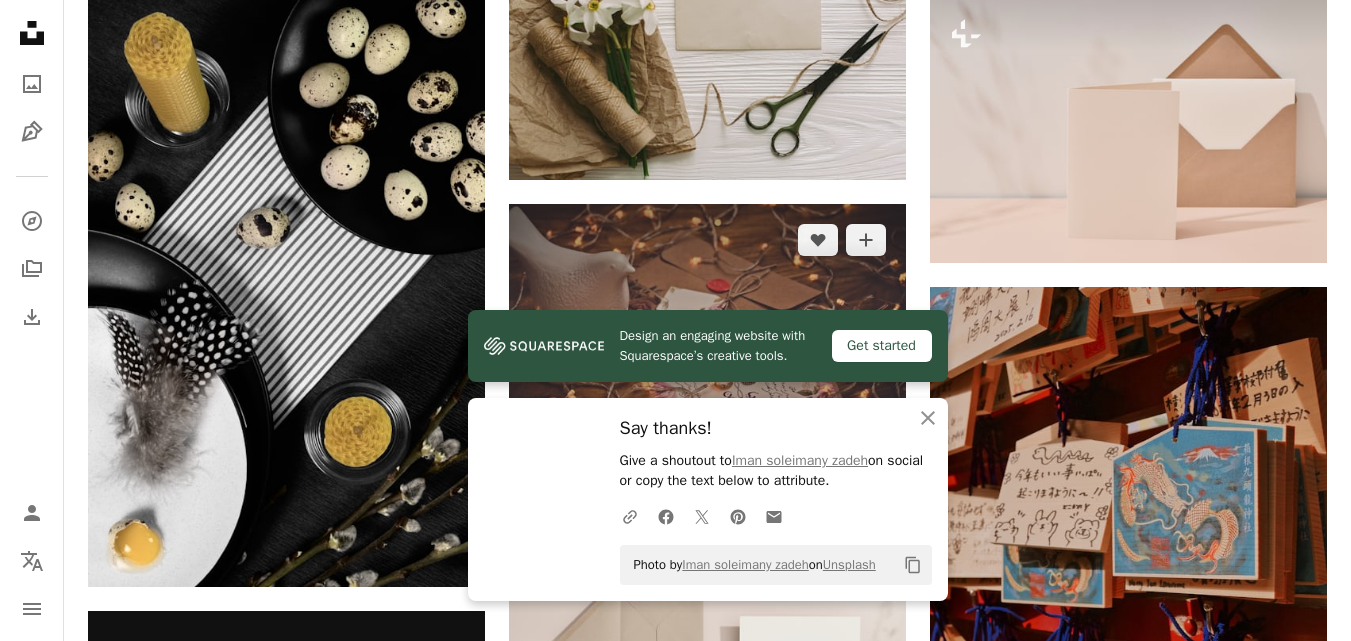 scroll, scrollTop: 3447, scrollLeft: 0, axis: vertical 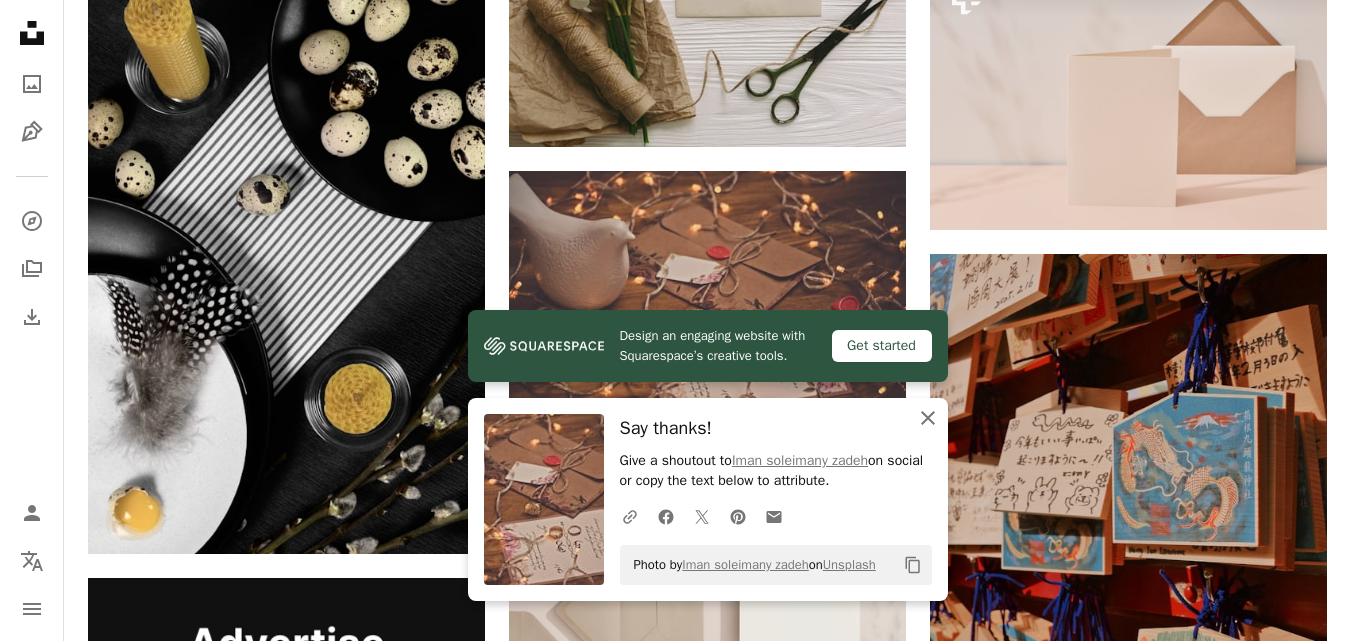 click 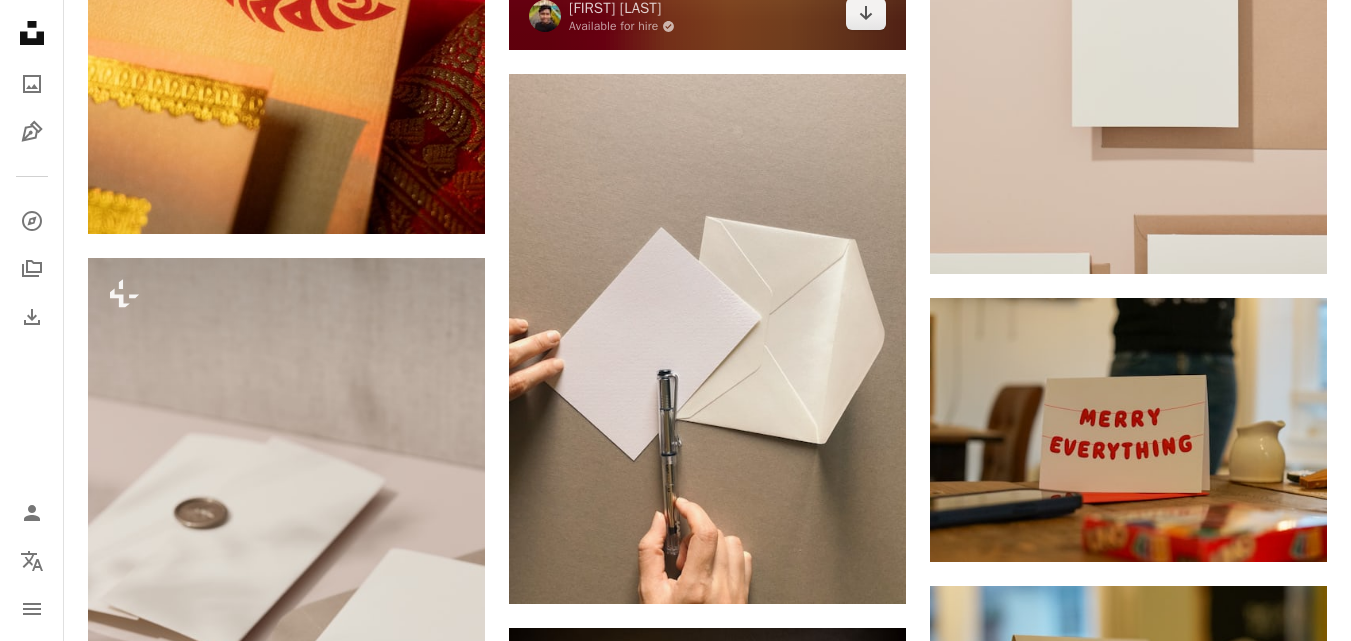 scroll, scrollTop: 5514, scrollLeft: 0, axis: vertical 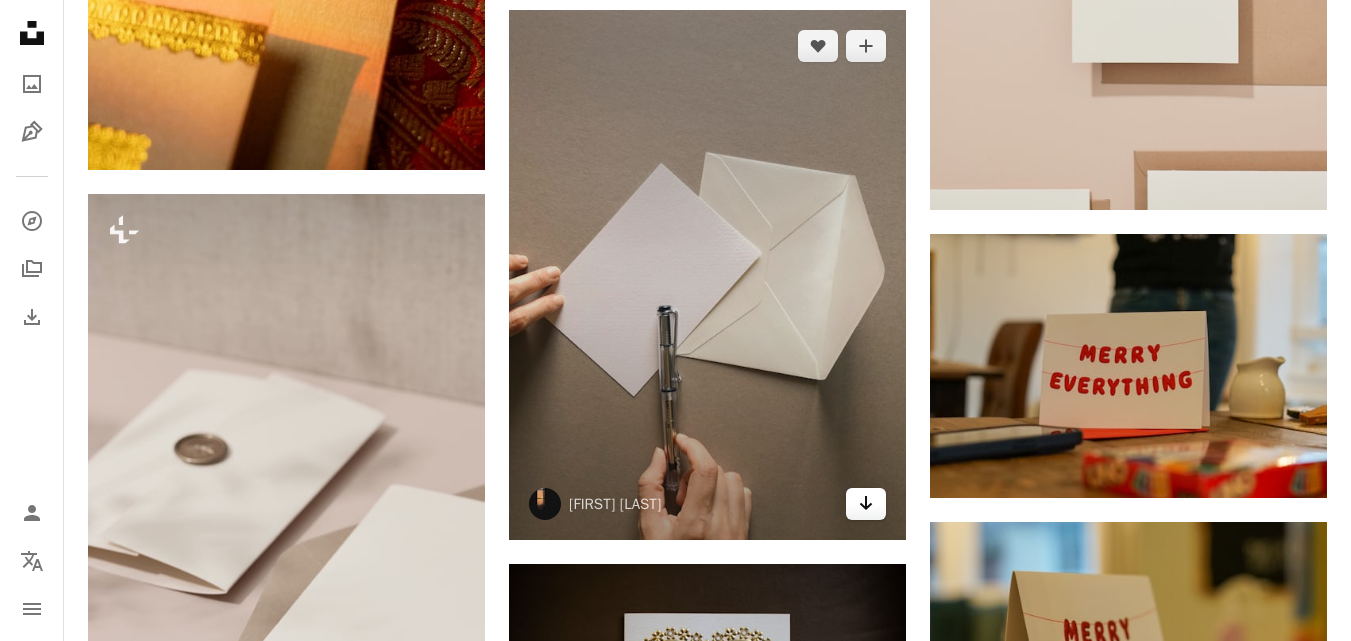 click on "Arrow pointing down" at bounding box center (866, 504) 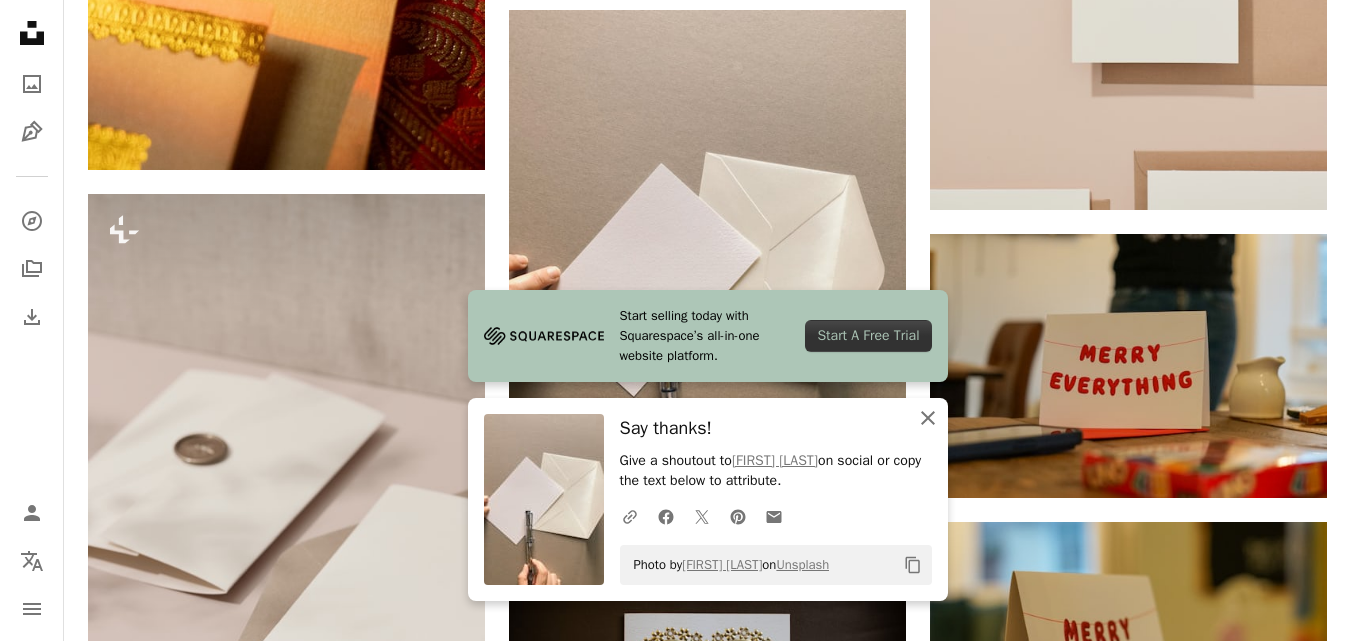 click on "An X shape" 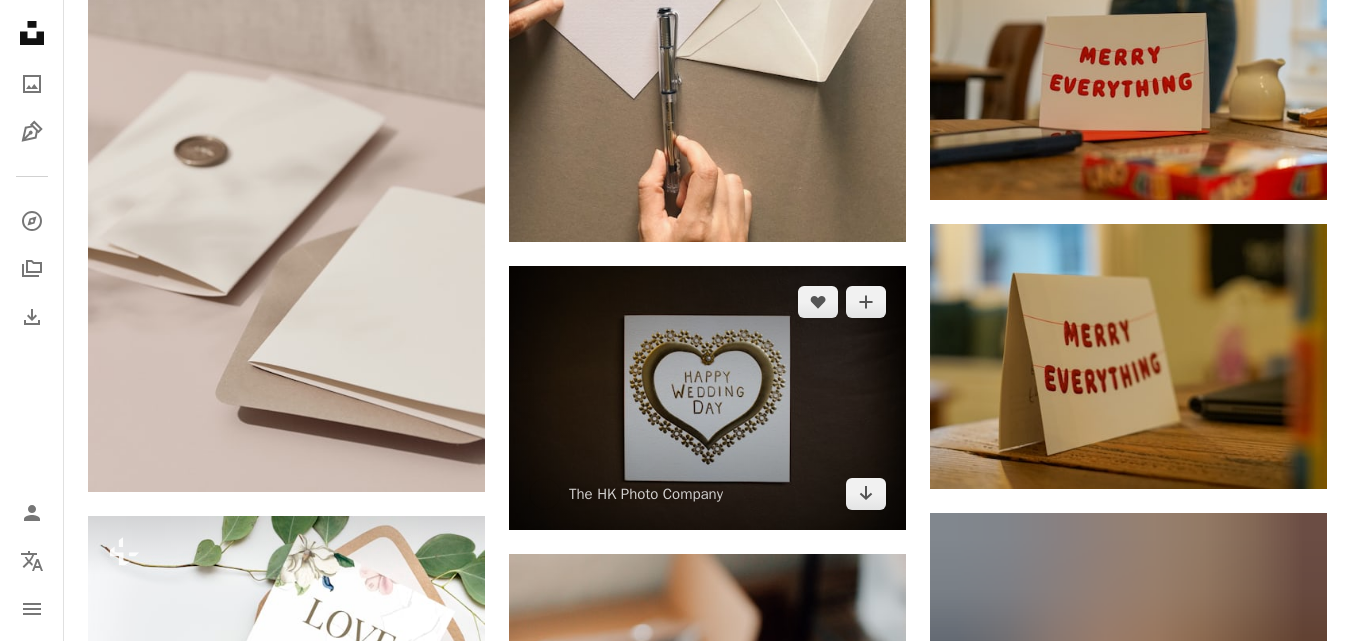 scroll, scrollTop: 5880, scrollLeft: 0, axis: vertical 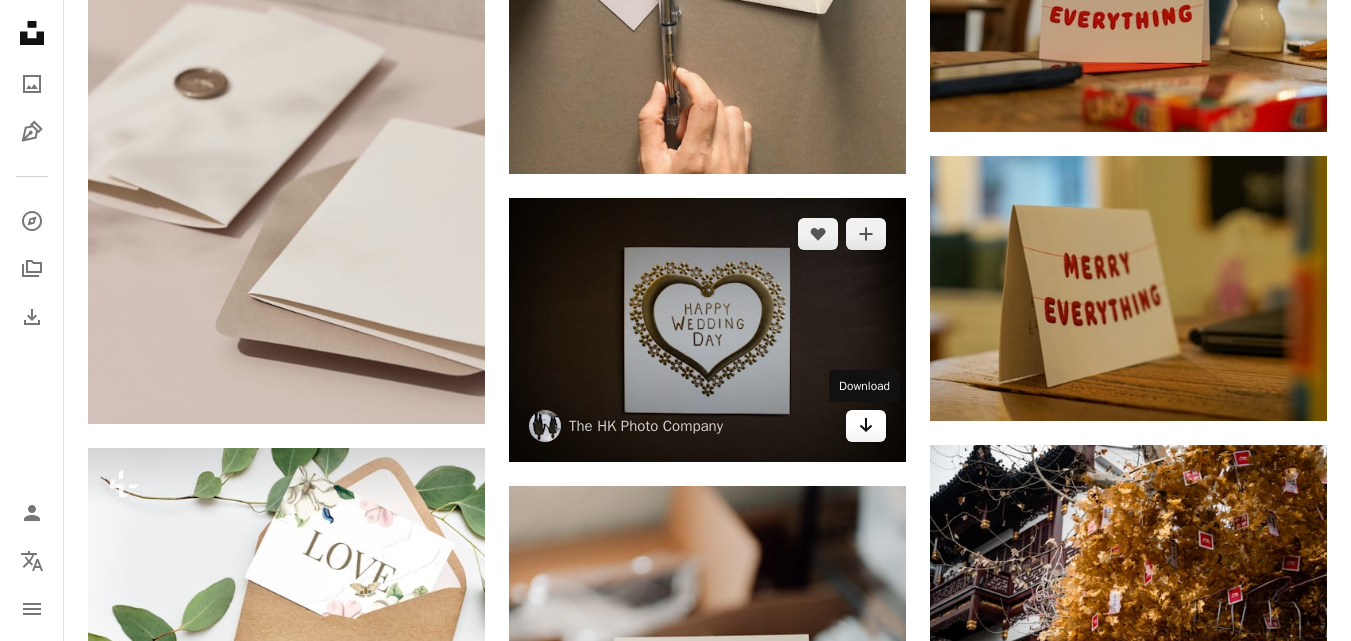 click on "Arrow pointing down" 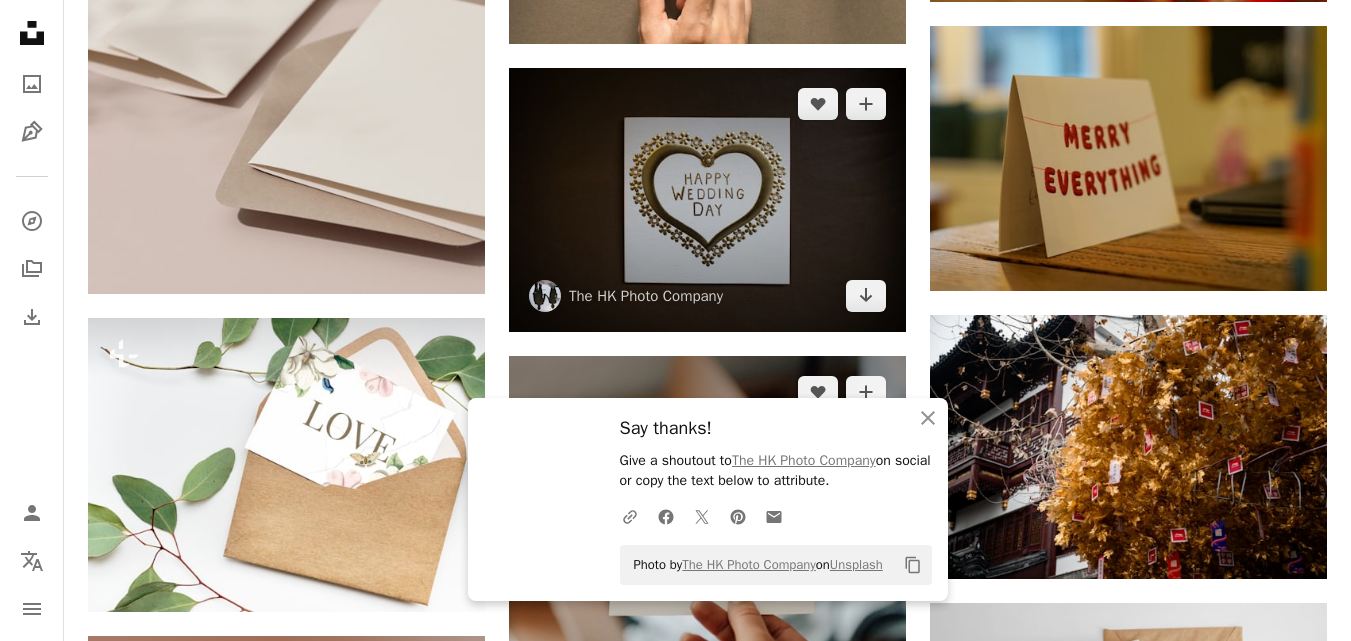 scroll, scrollTop: 6014, scrollLeft: 0, axis: vertical 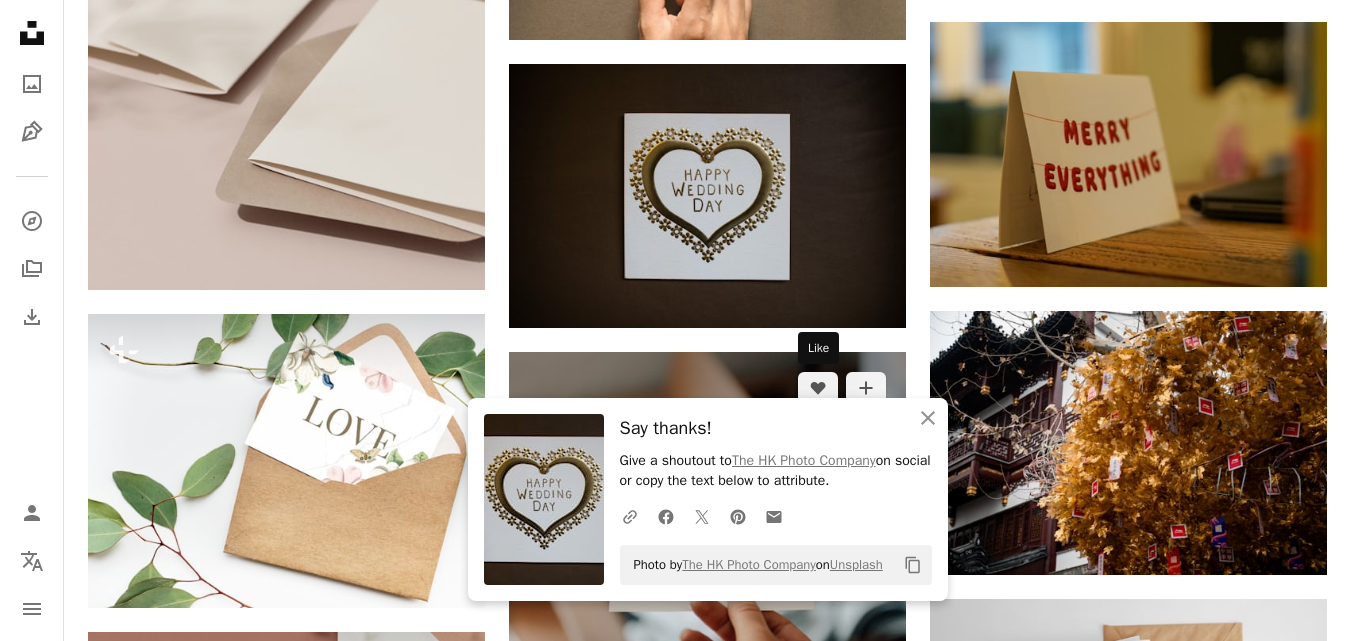 click on "Like" at bounding box center [818, 348] 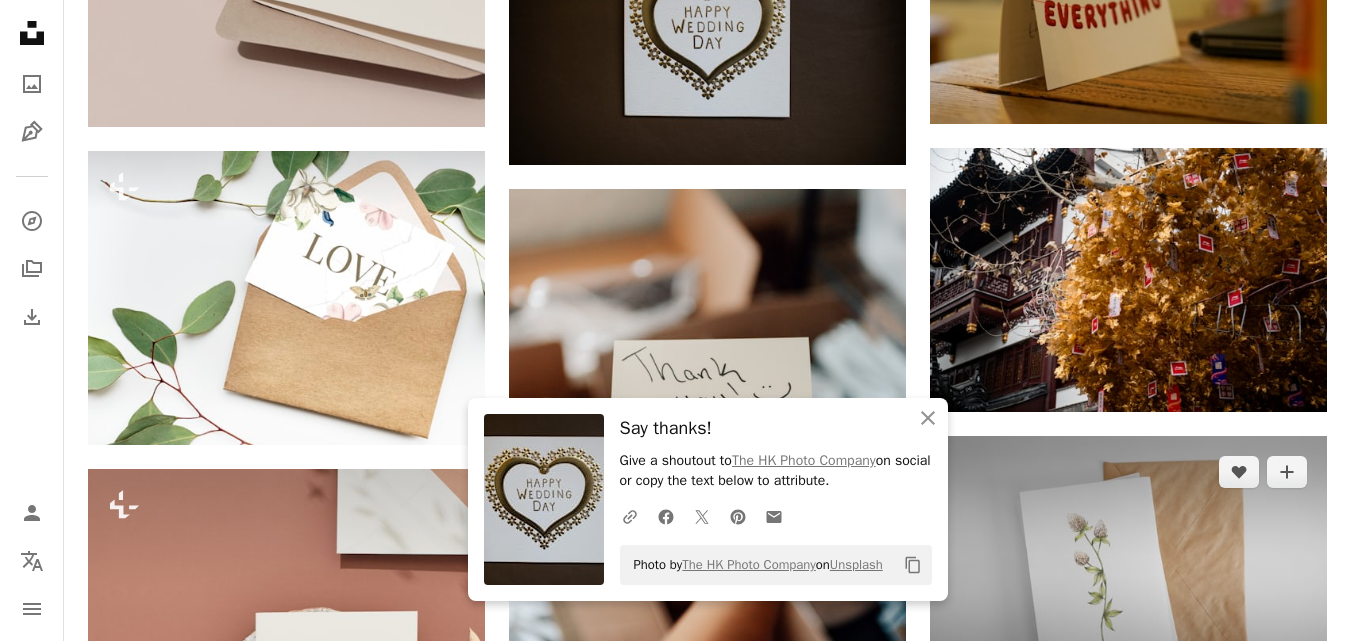 scroll, scrollTop: 6214, scrollLeft: 0, axis: vertical 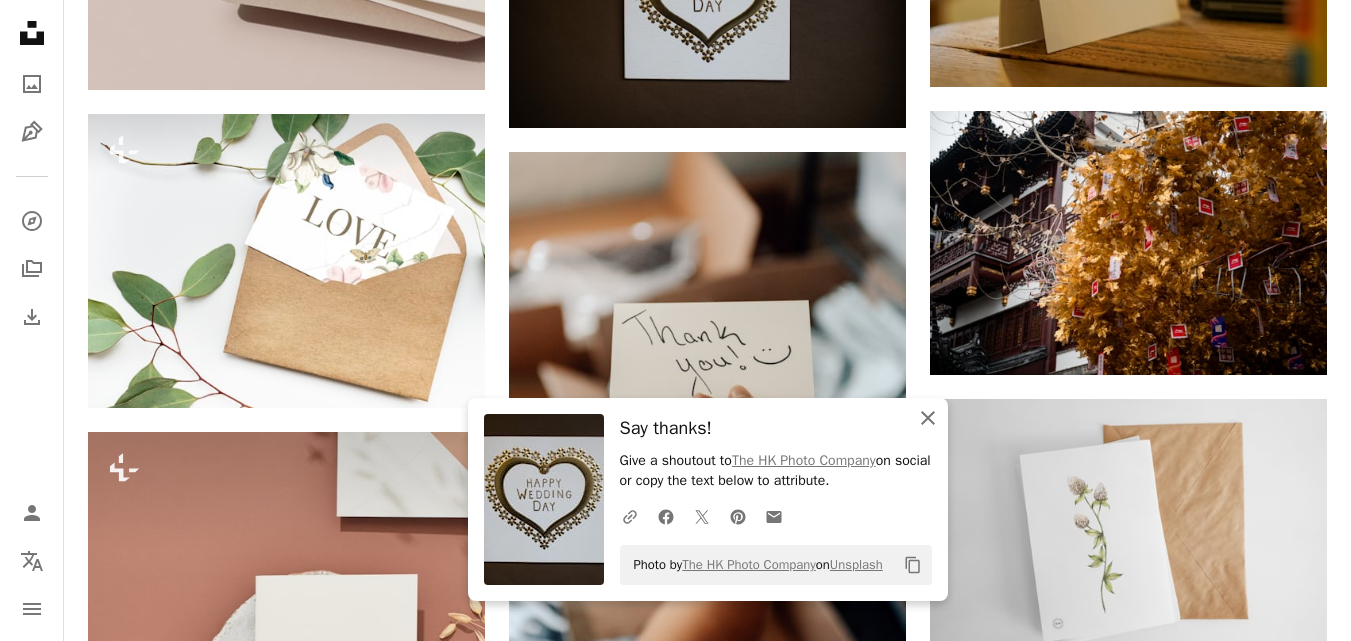 click on "An X shape" 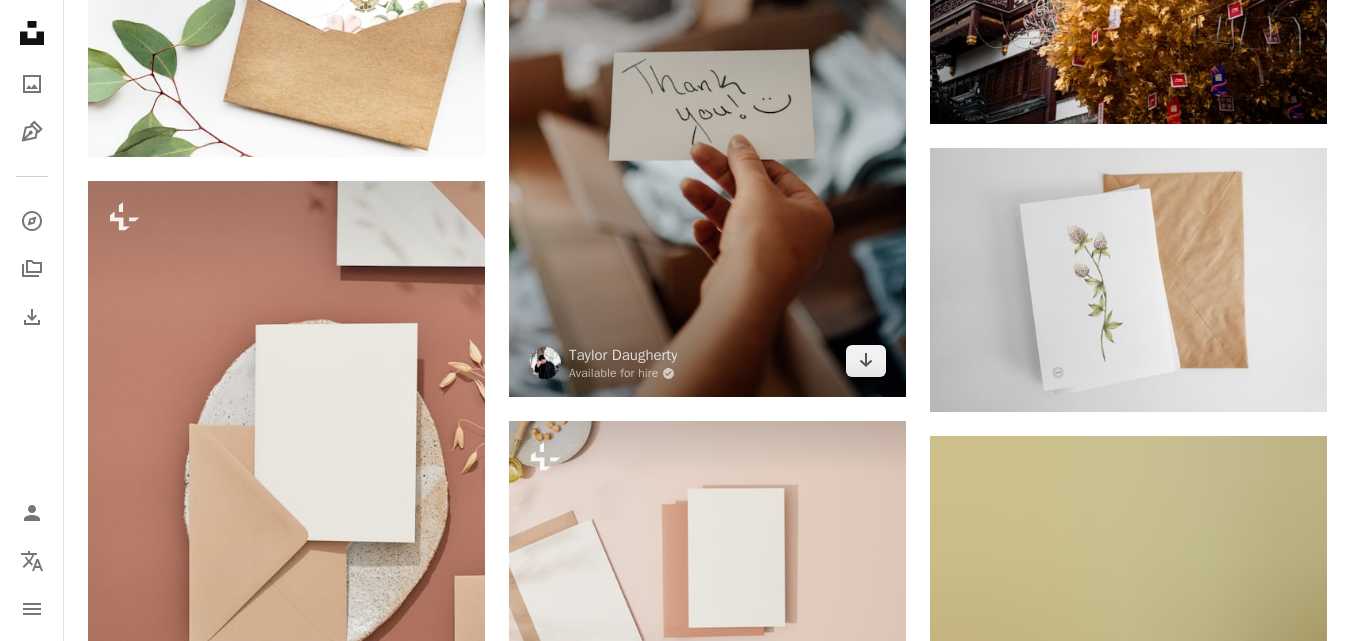 scroll, scrollTop: 6480, scrollLeft: 0, axis: vertical 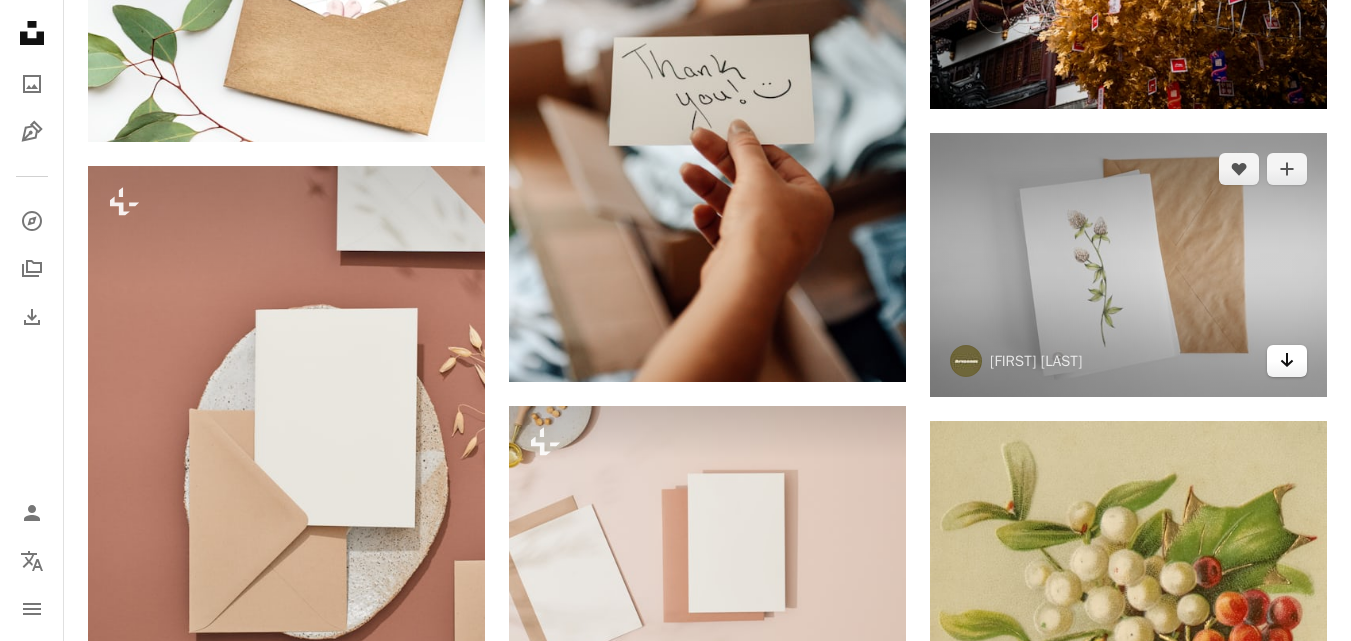 click on "Arrow pointing down" at bounding box center [1287, 361] 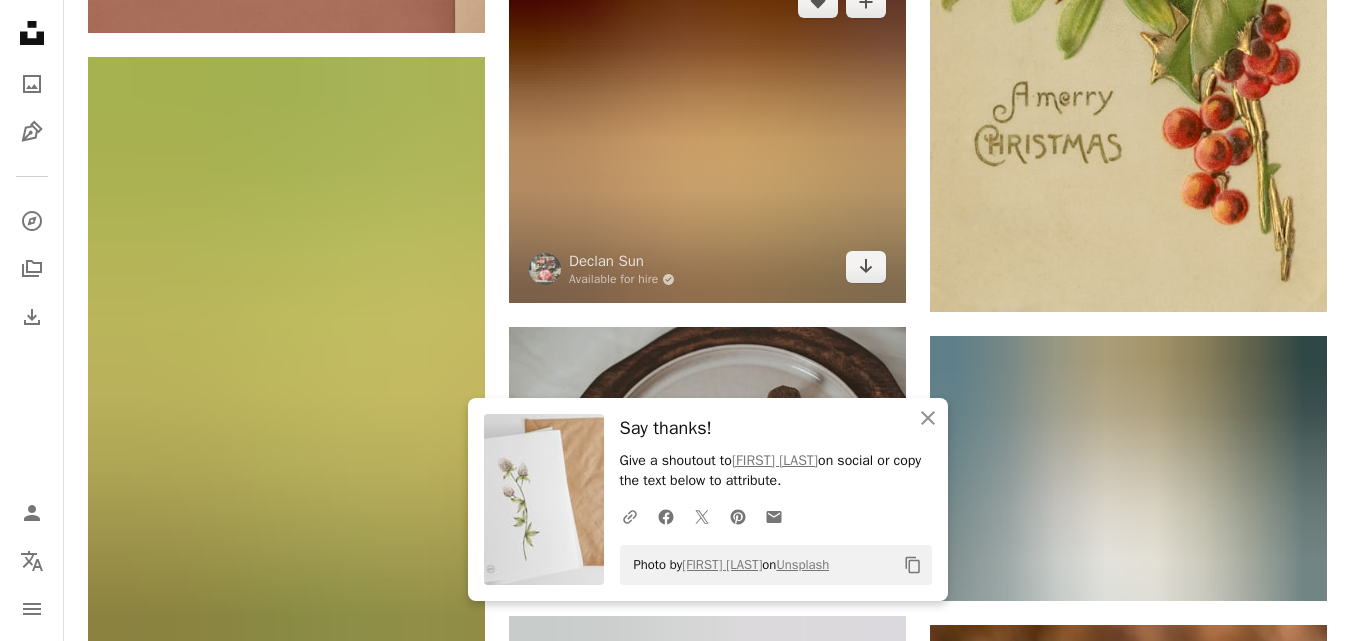 scroll, scrollTop: 7214, scrollLeft: 0, axis: vertical 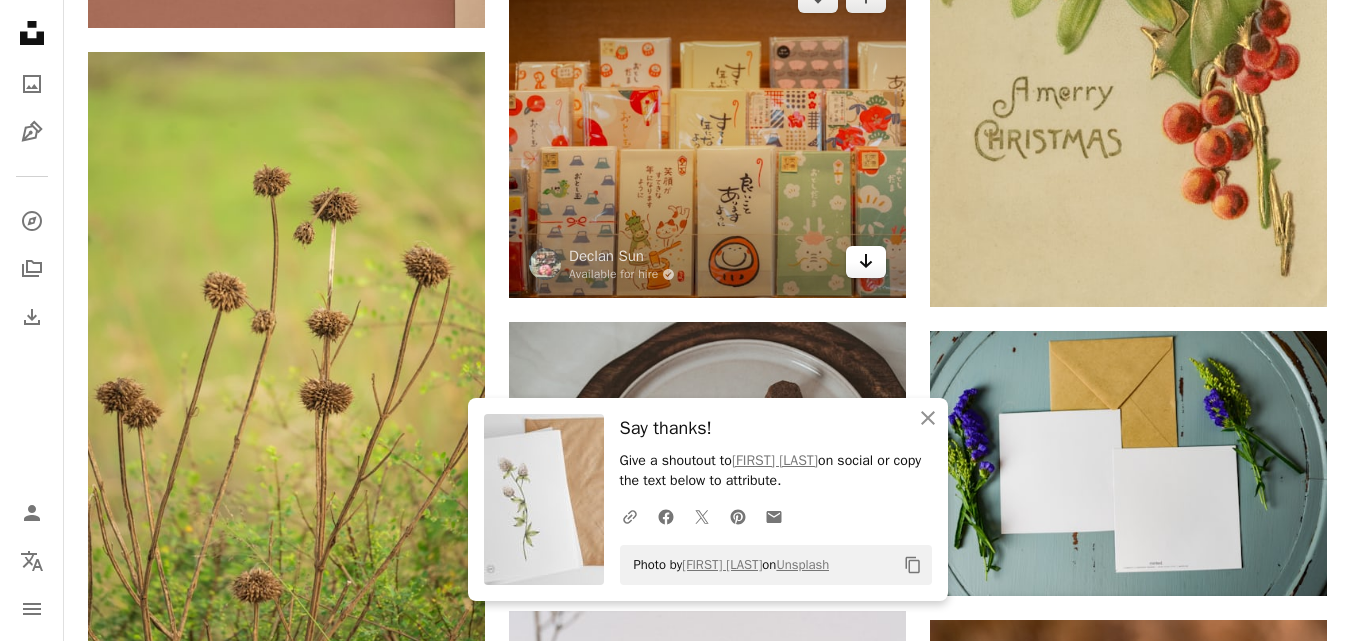 click on "Arrow pointing down" 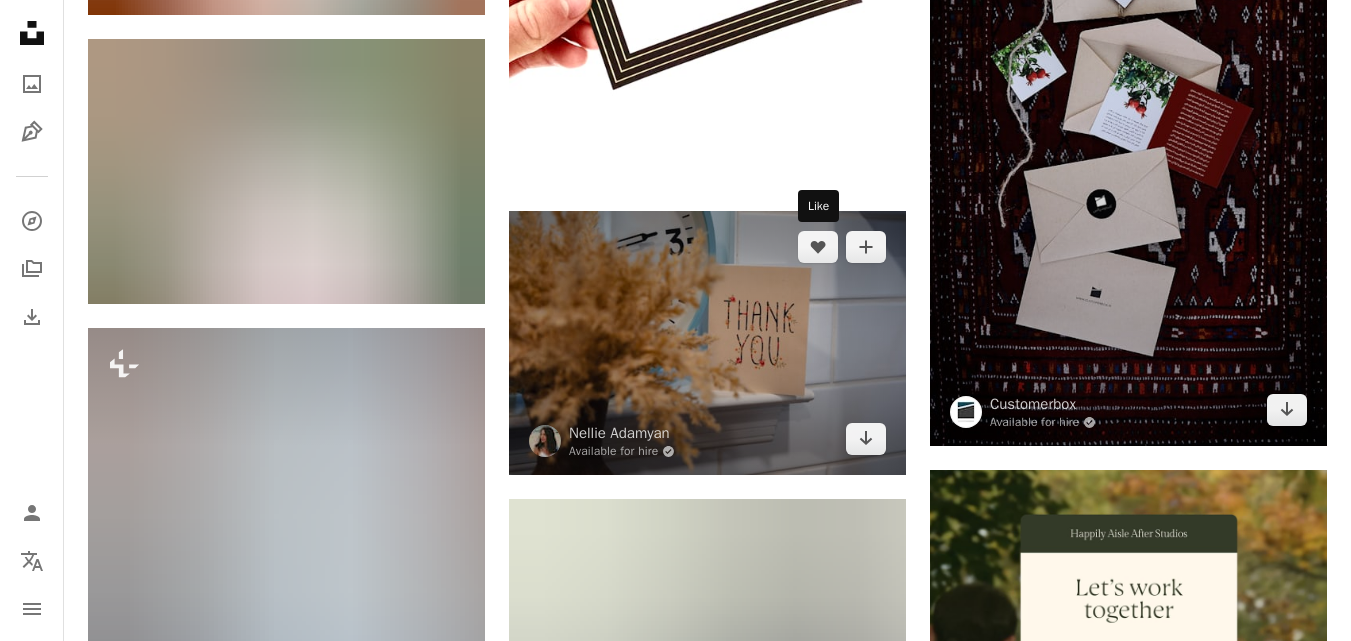 scroll, scrollTop: 8714, scrollLeft: 0, axis: vertical 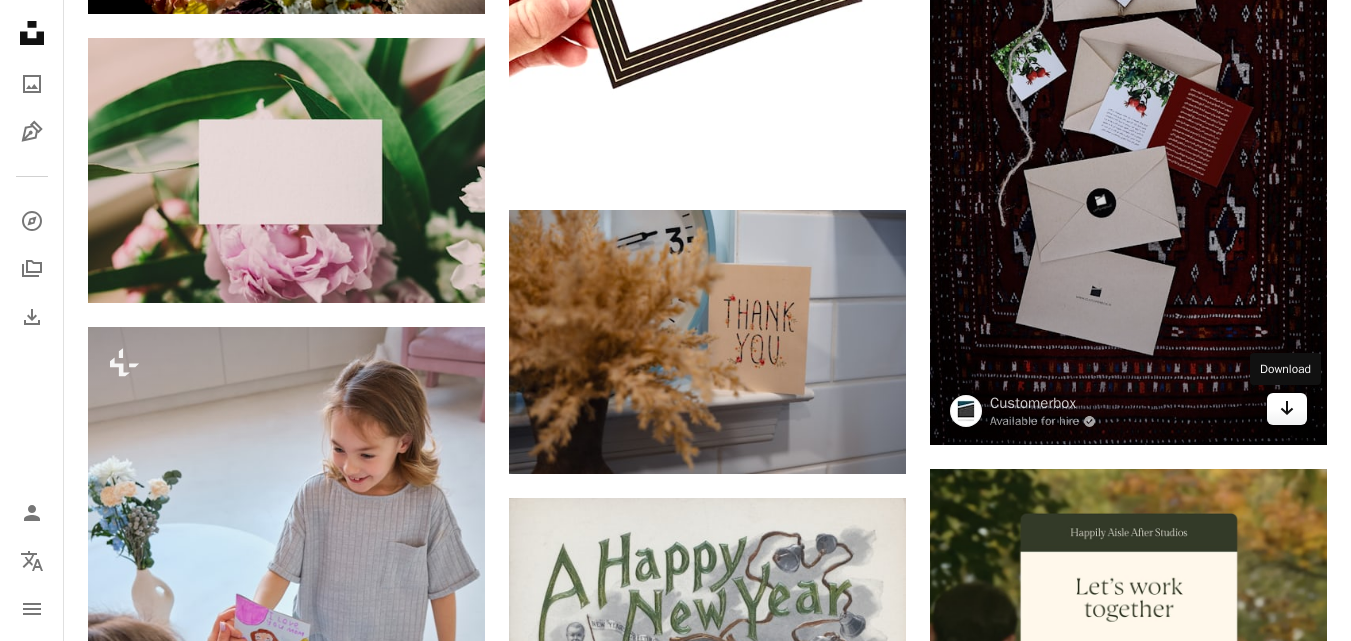 click on "Arrow pointing down" 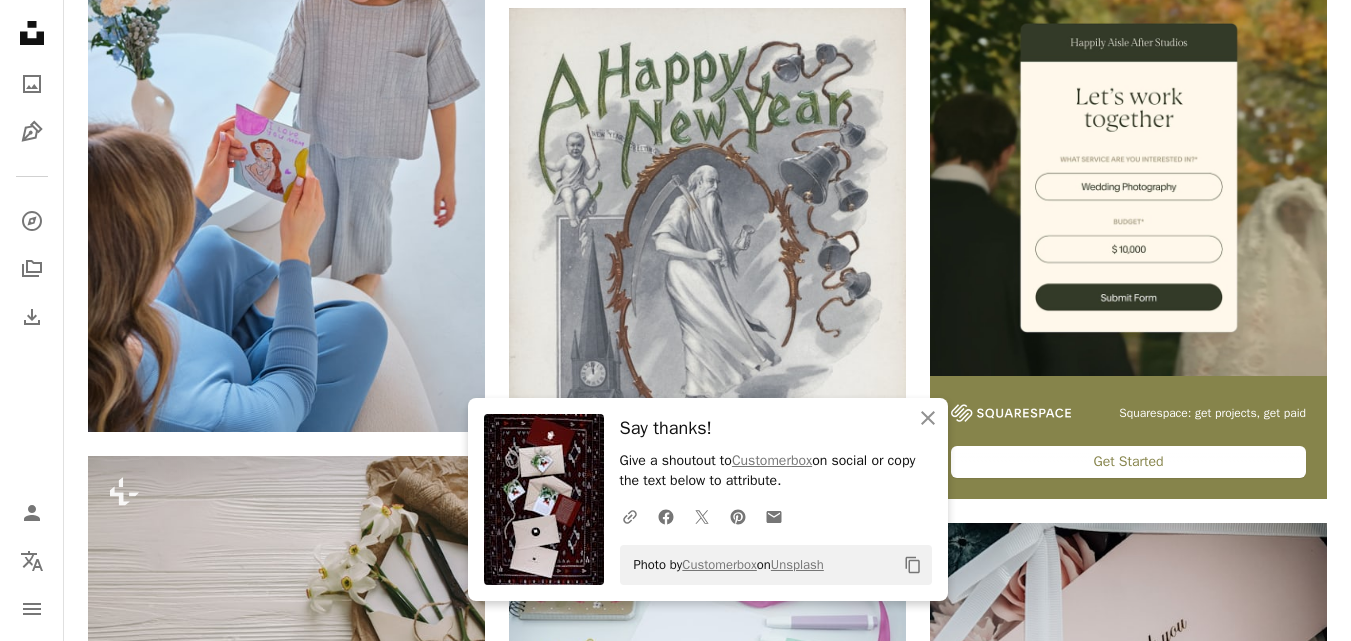 scroll, scrollTop: 9214, scrollLeft: 0, axis: vertical 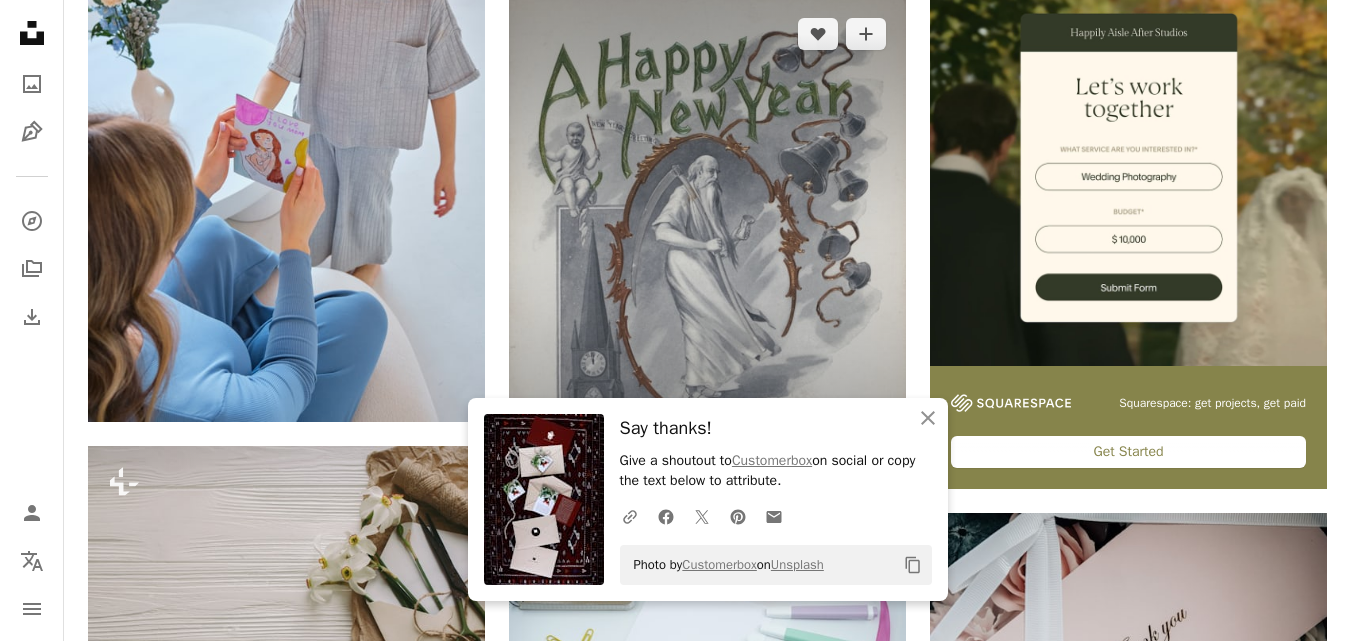 click at bounding box center [707, 250] 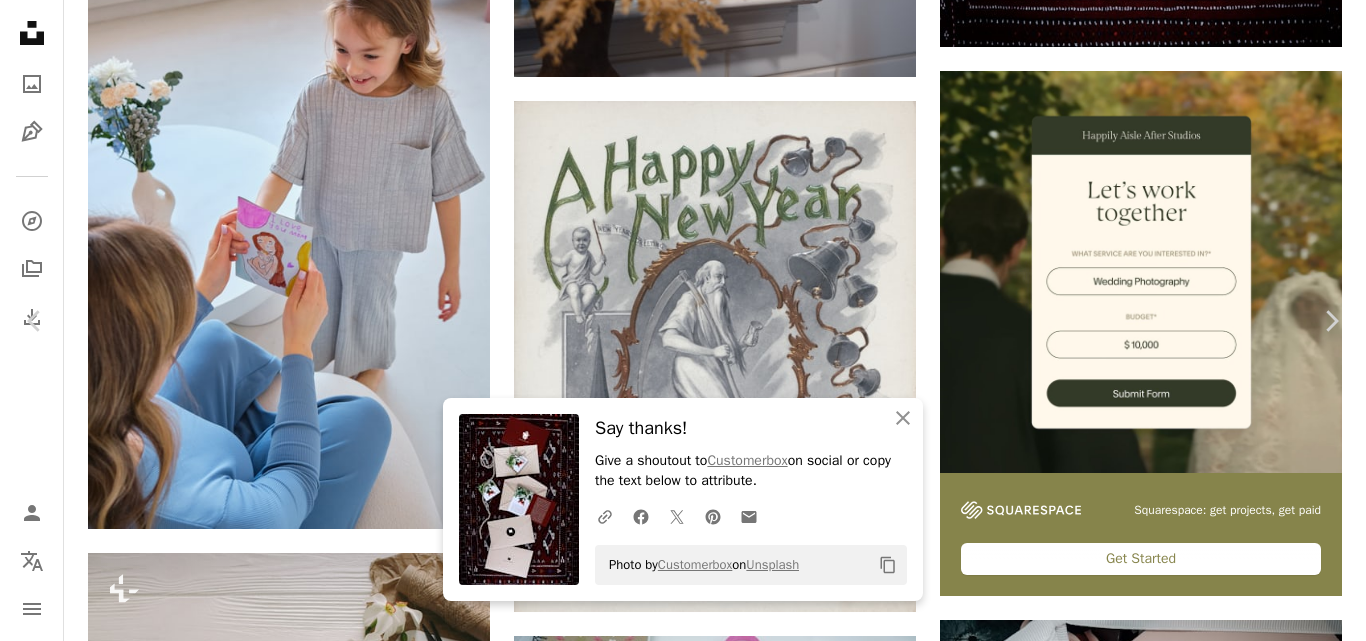 click on "An X shape" at bounding box center [20, 20] 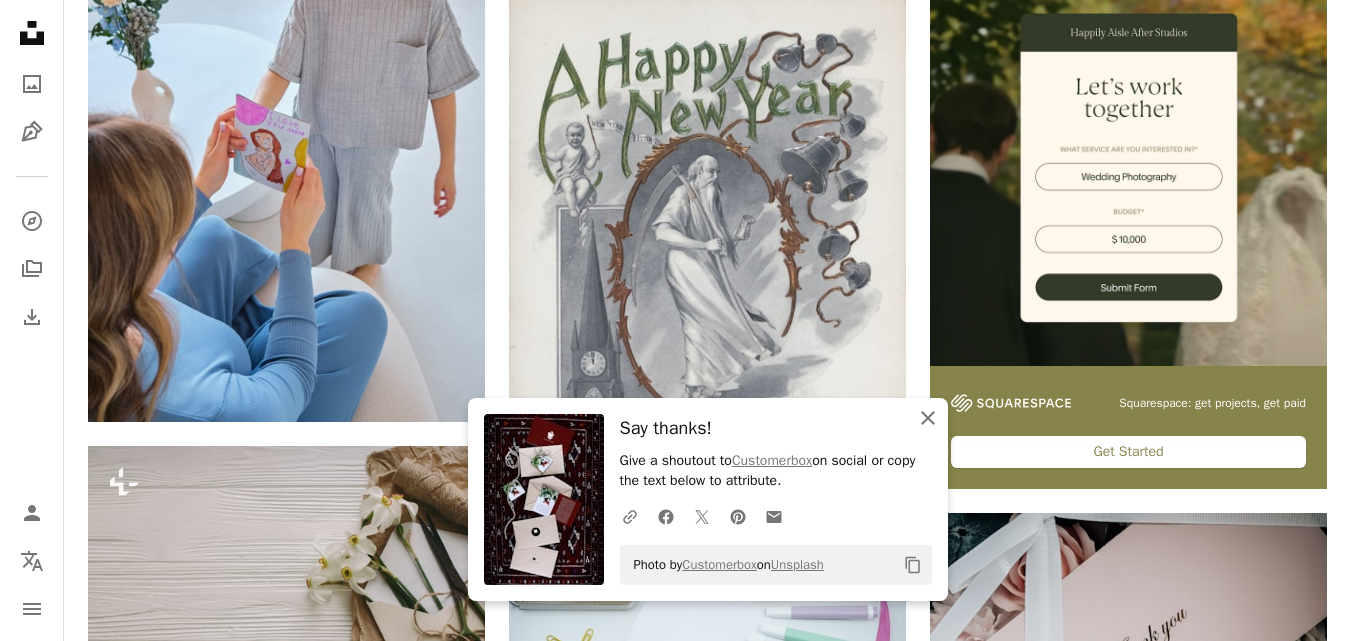 click on "An X shape" 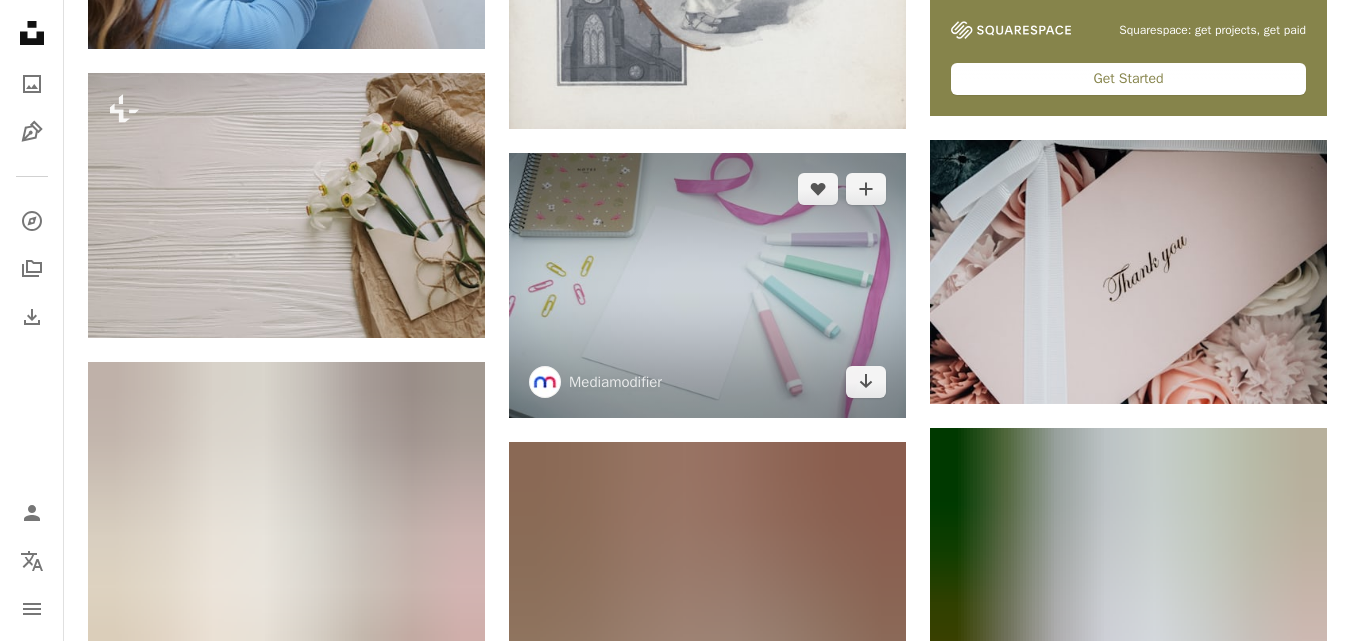 scroll, scrollTop: 9680, scrollLeft: 0, axis: vertical 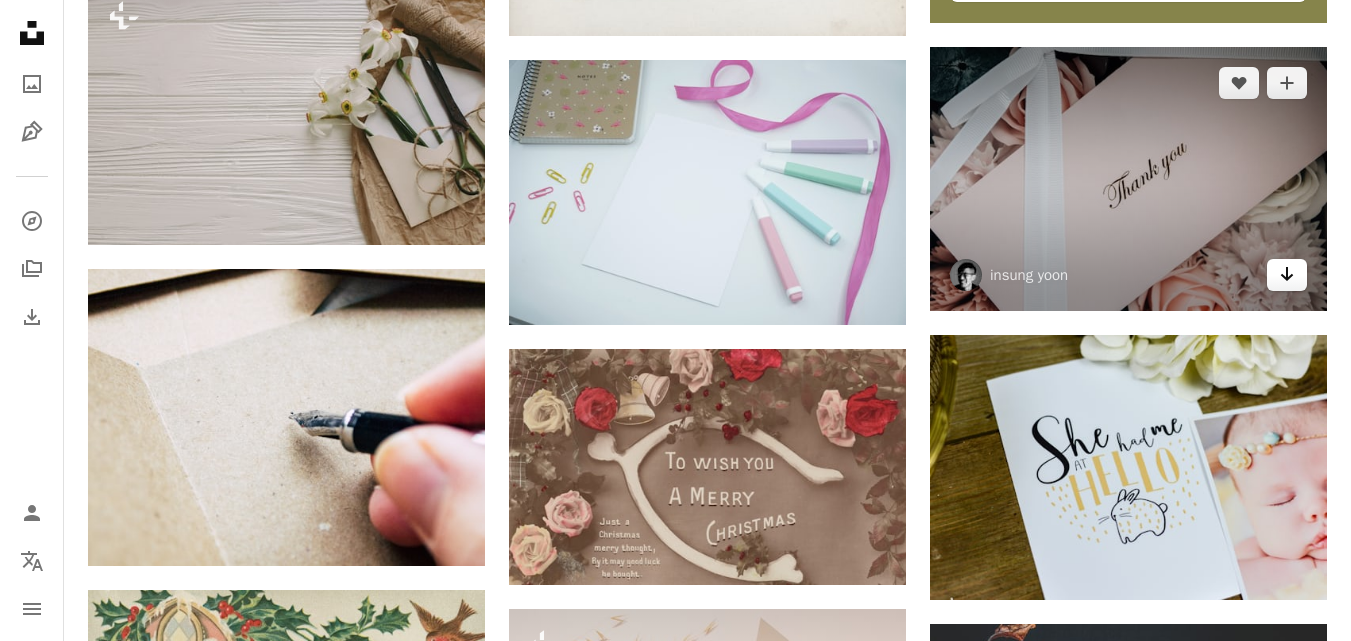 click on "Arrow pointing down" at bounding box center [1287, 275] 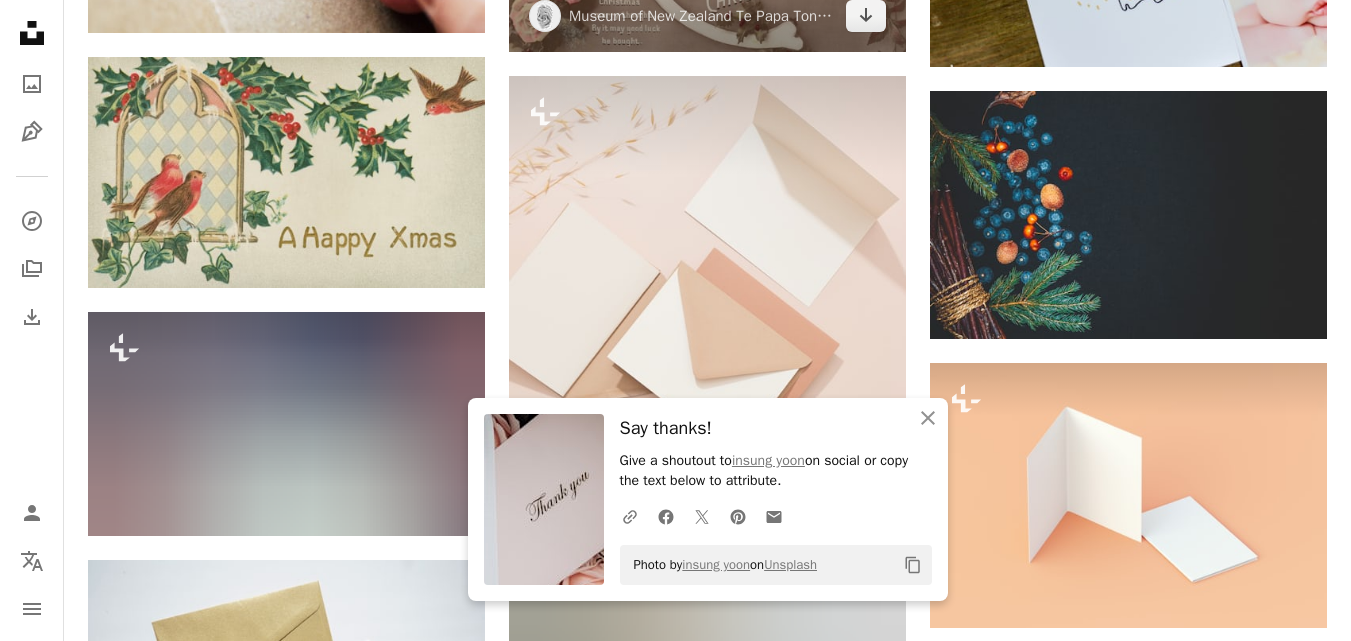 scroll, scrollTop: 10214, scrollLeft: 0, axis: vertical 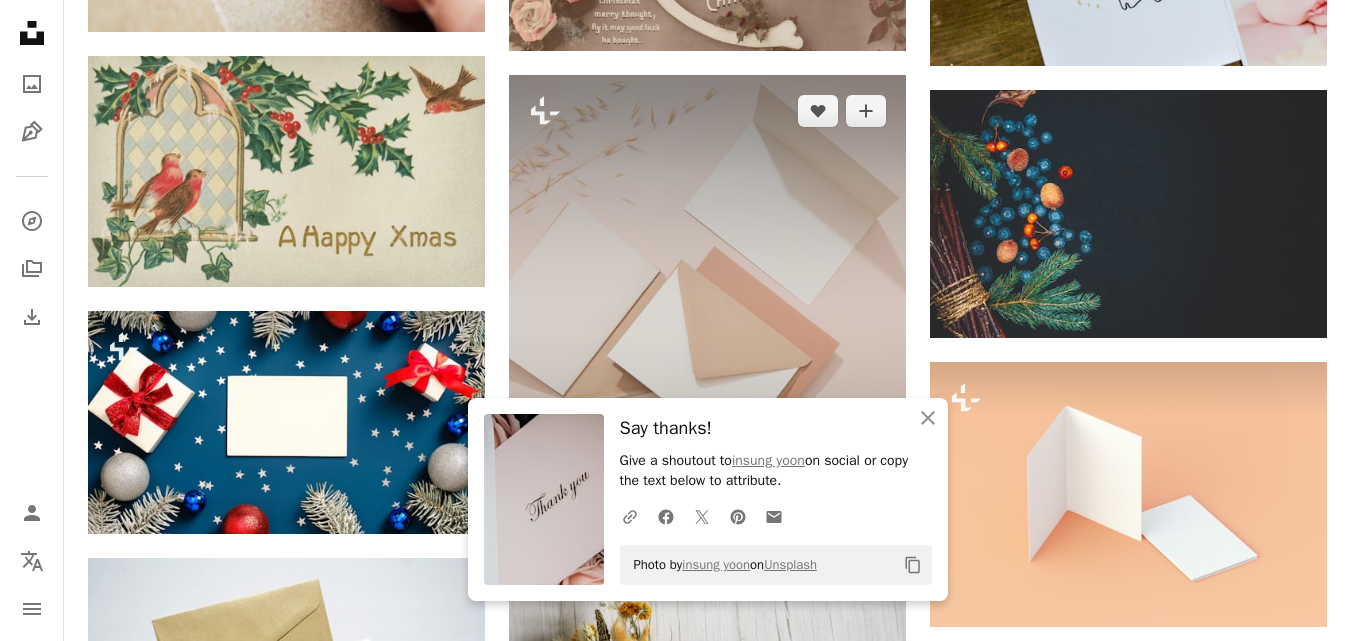 click at bounding box center (707, 323) 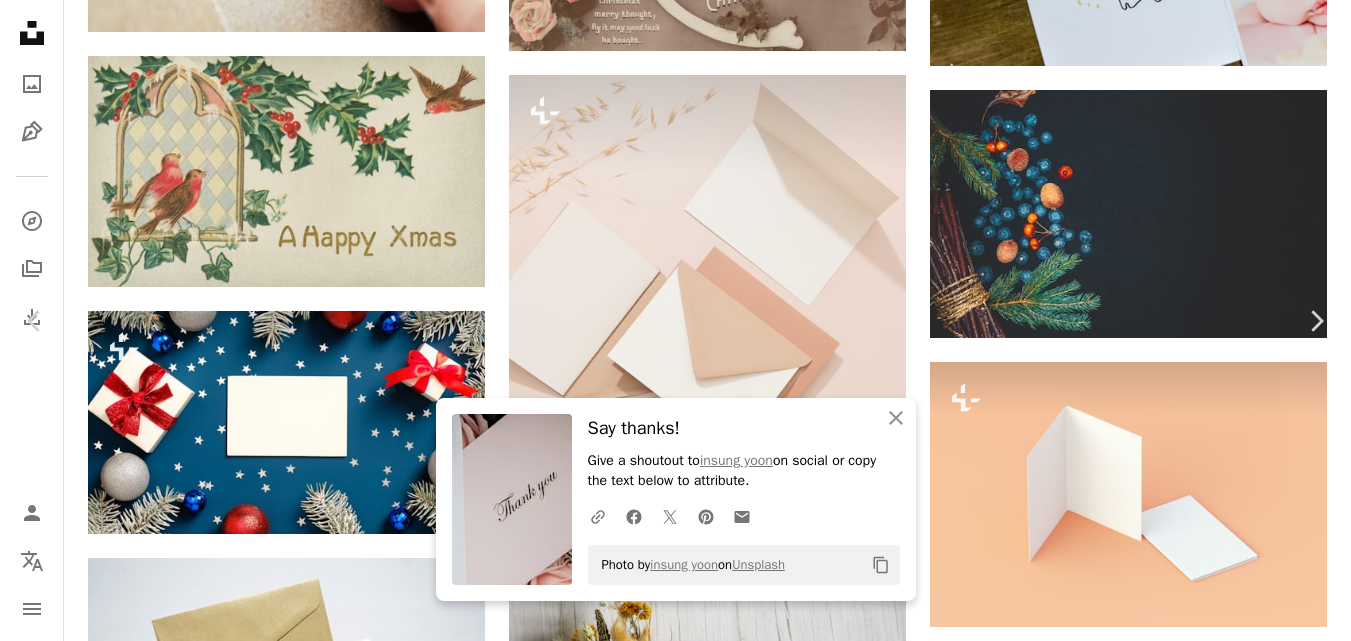 click on "An X shape" at bounding box center (20, 20) 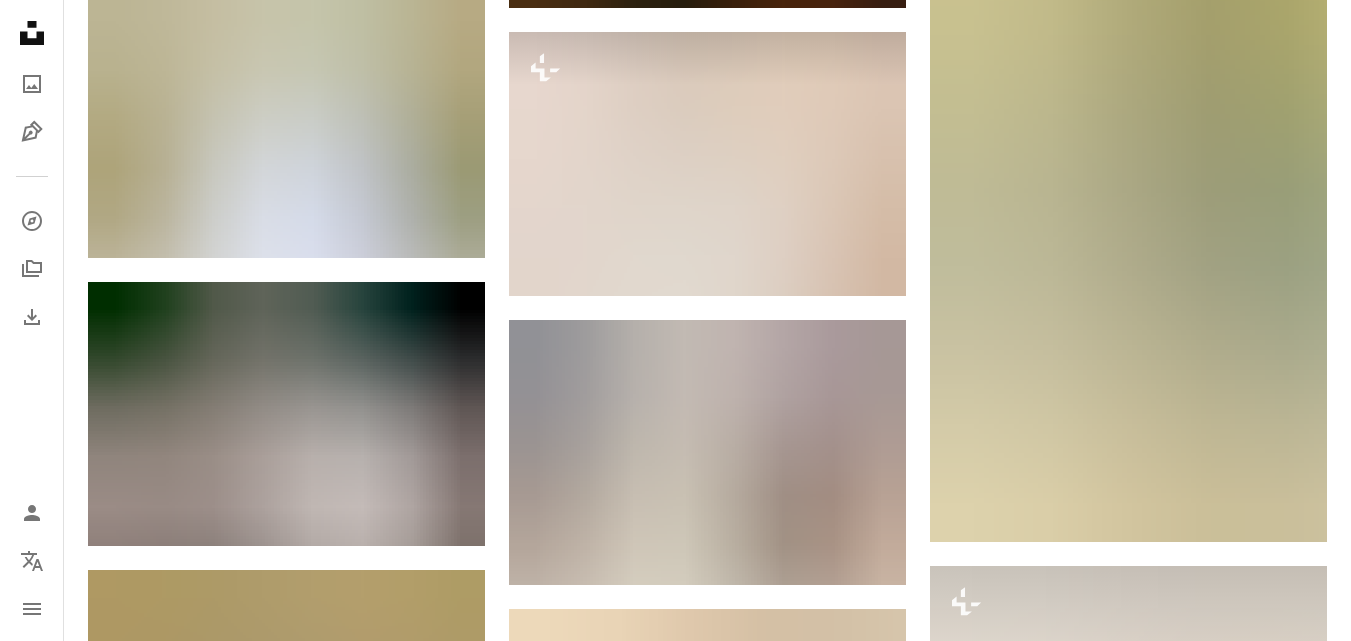 scroll, scrollTop: 11414, scrollLeft: 0, axis: vertical 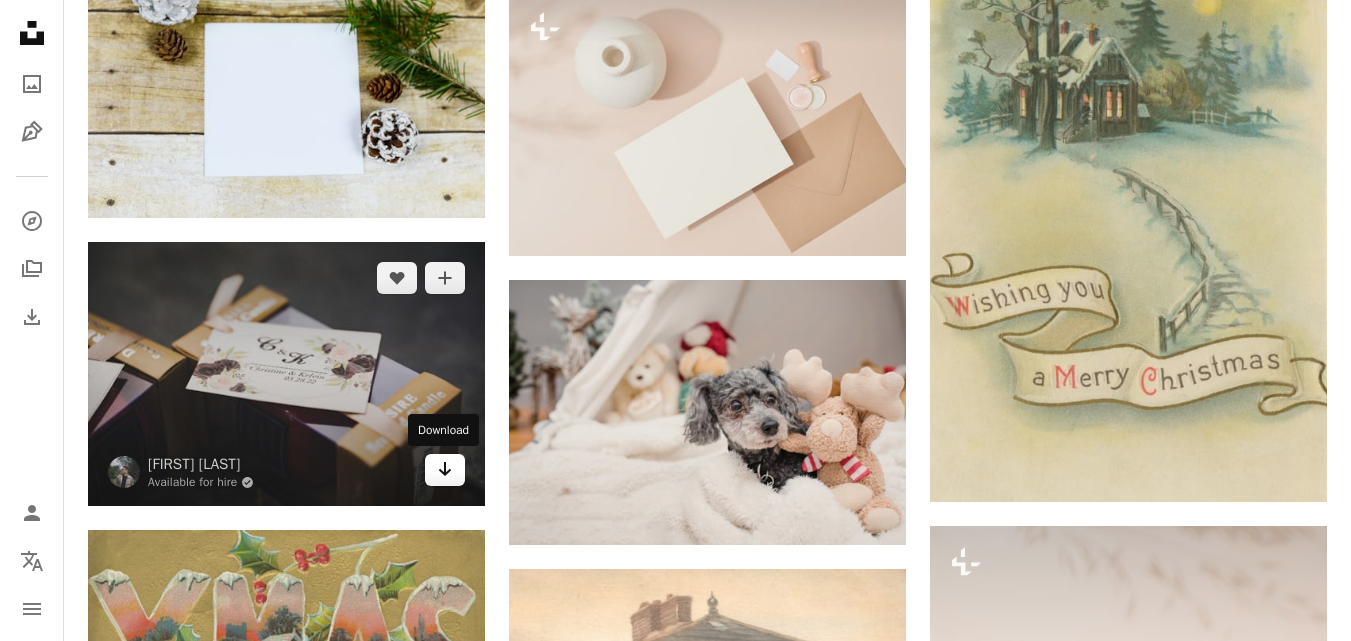 click on "Arrow pointing down" 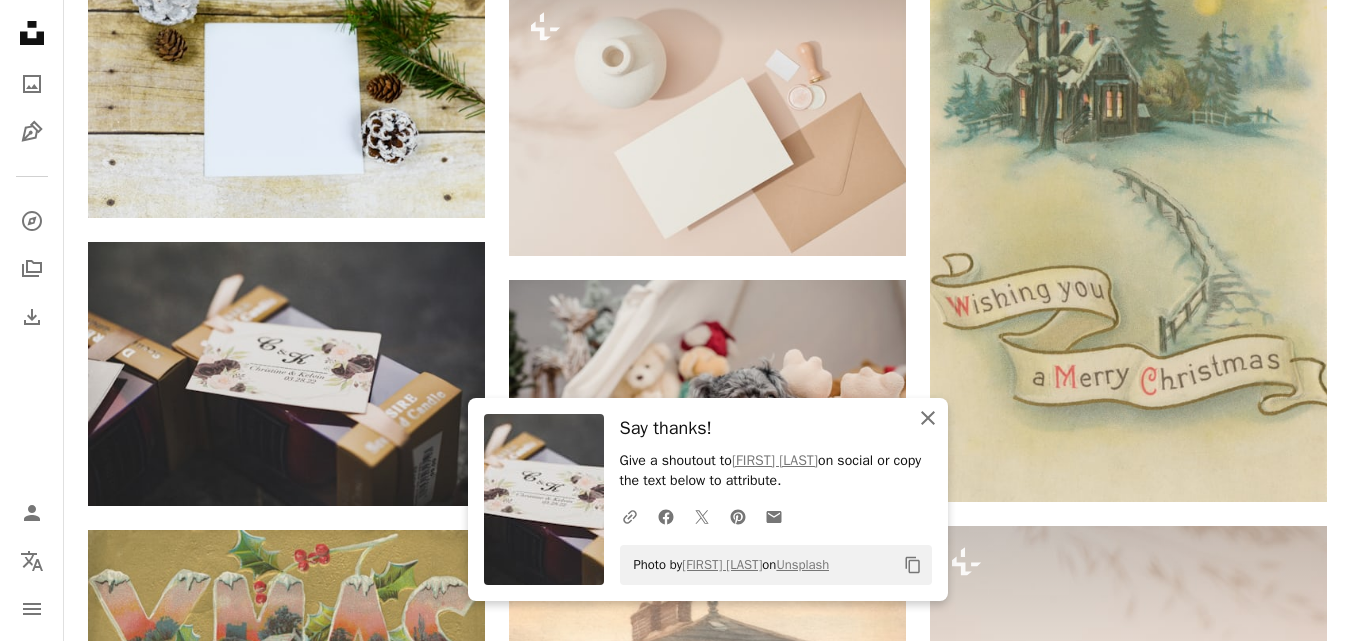 click on "An X shape" 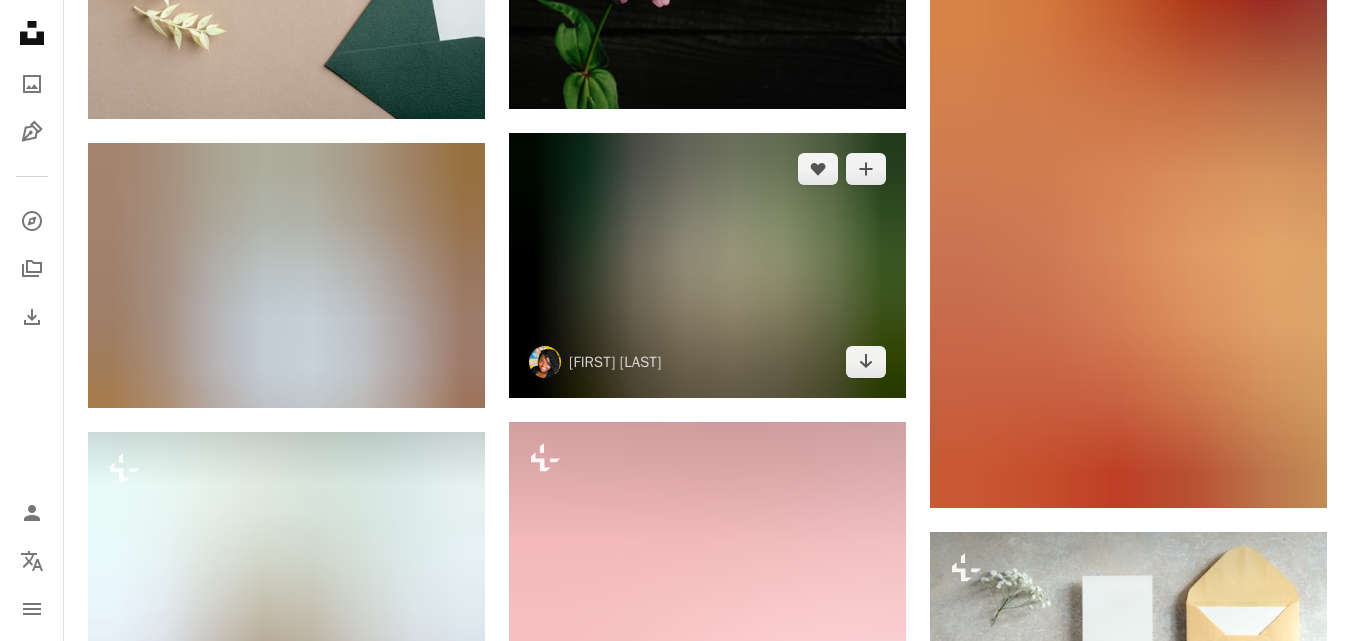 scroll, scrollTop: 13614, scrollLeft: 0, axis: vertical 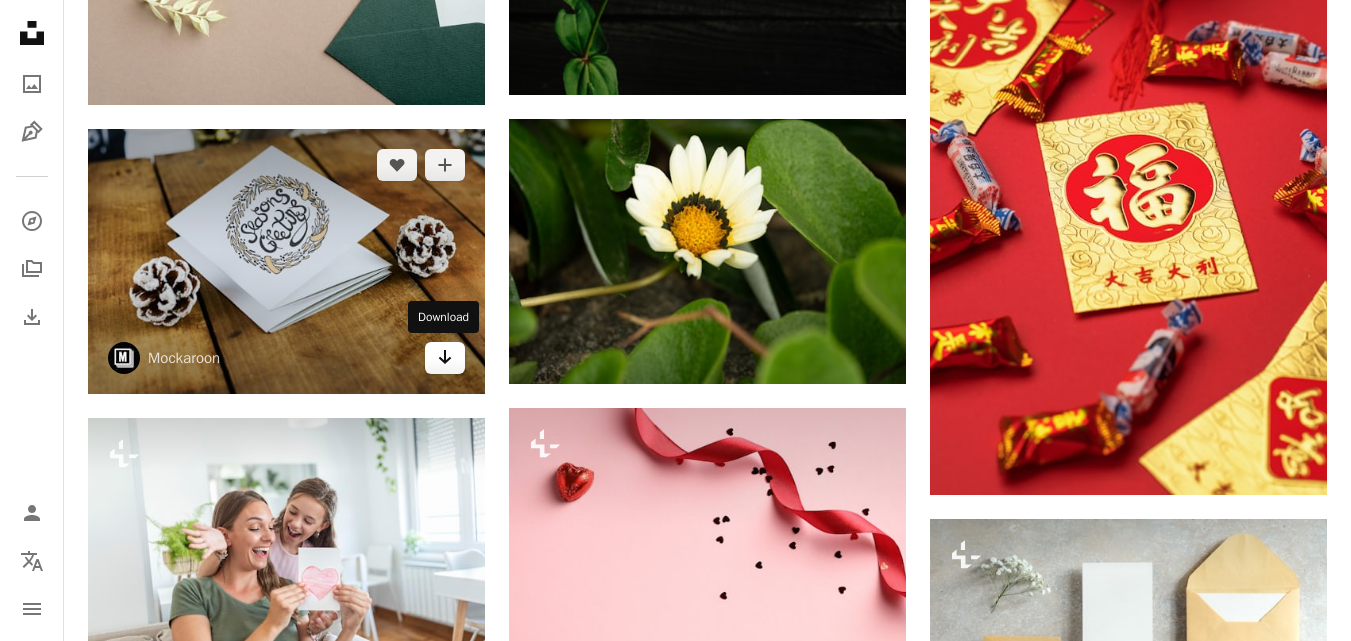 click on "Arrow pointing down" 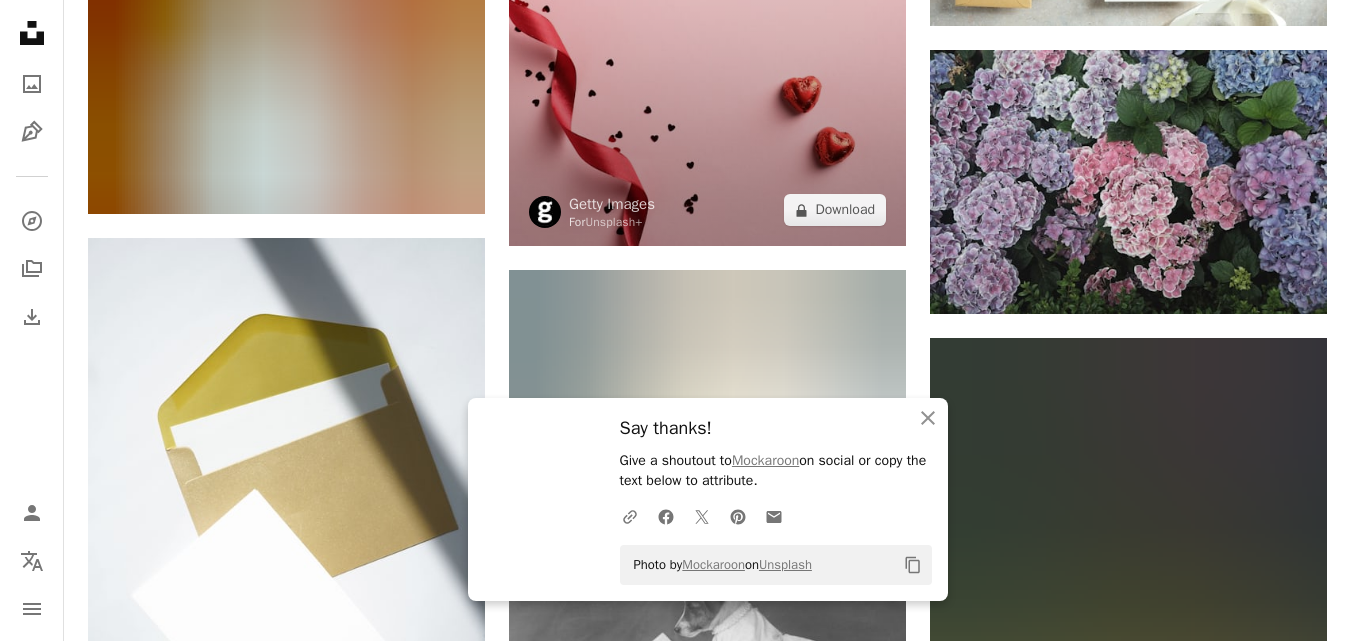 scroll, scrollTop: 14380, scrollLeft: 0, axis: vertical 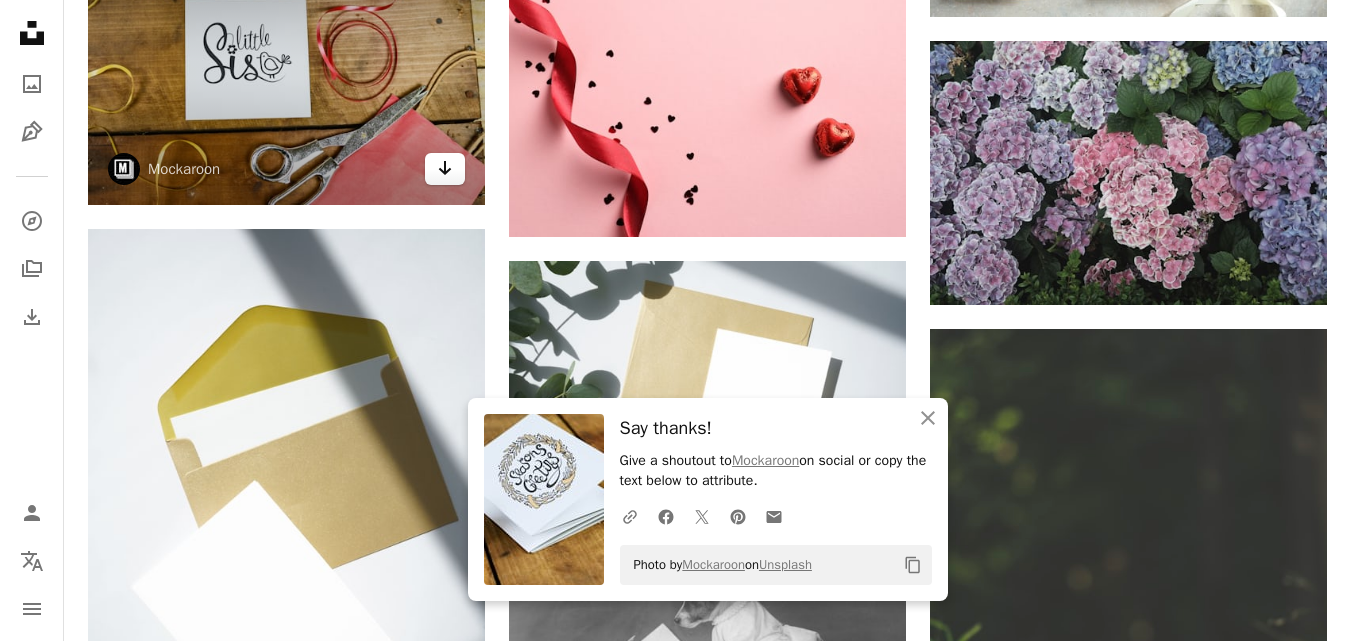 click on "Arrow pointing down" 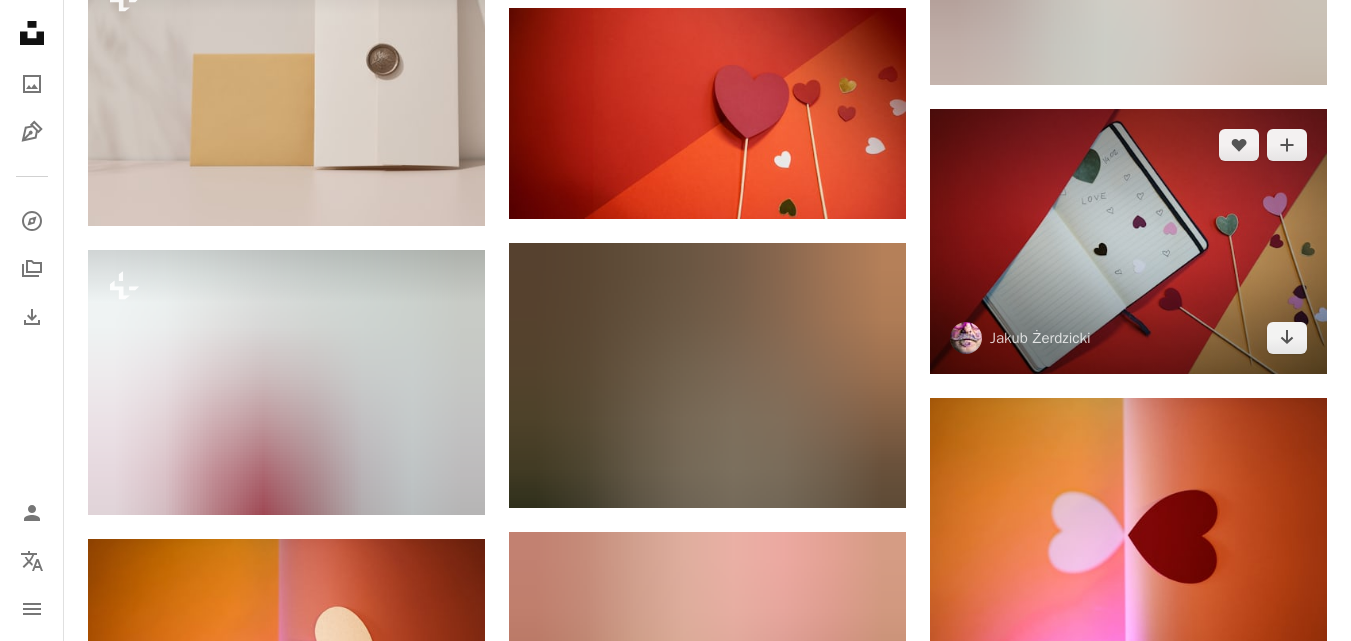 scroll, scrollTop: 20014, scrollLeft: 0, axis: vertical 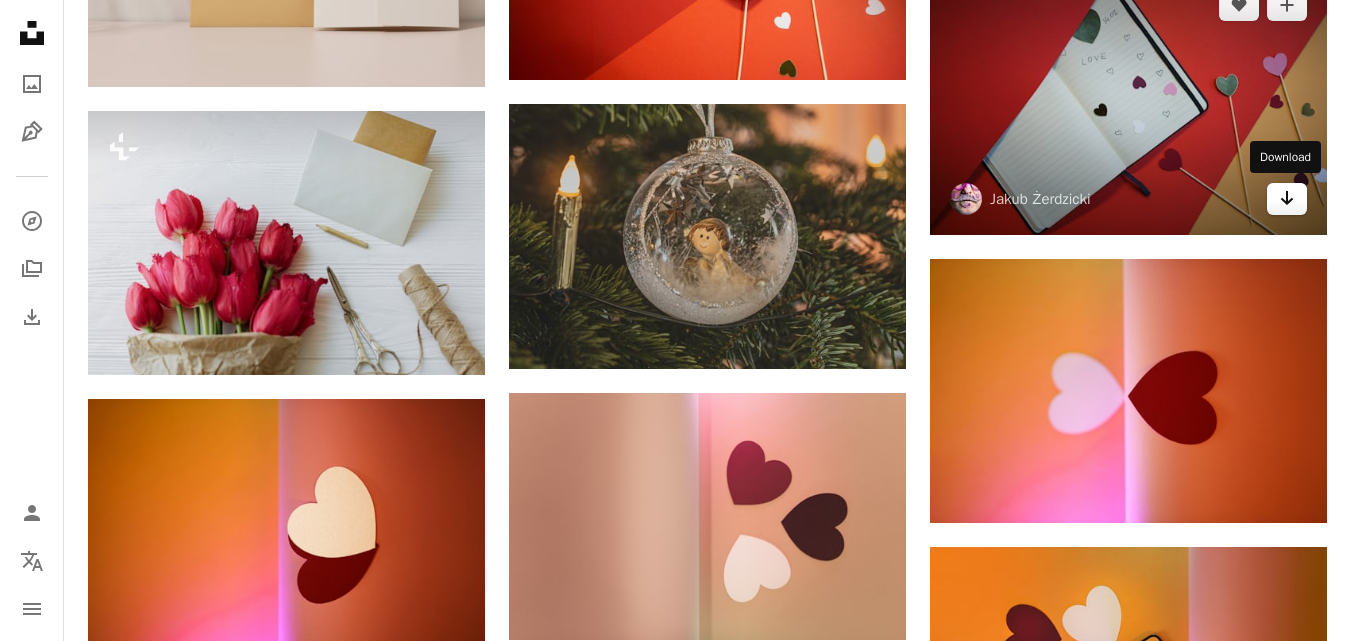 click on "Arrow pointing down" 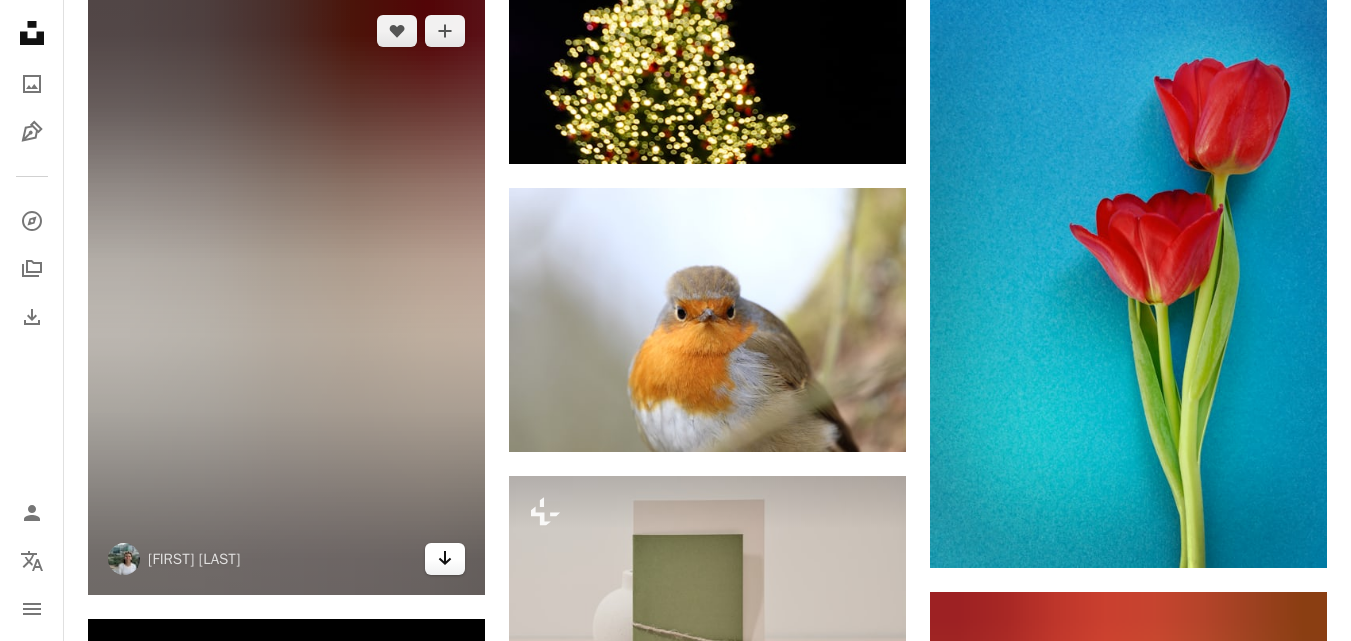 scroll, scrollTop: 24914, scrollLeft: 0, axis: vertical 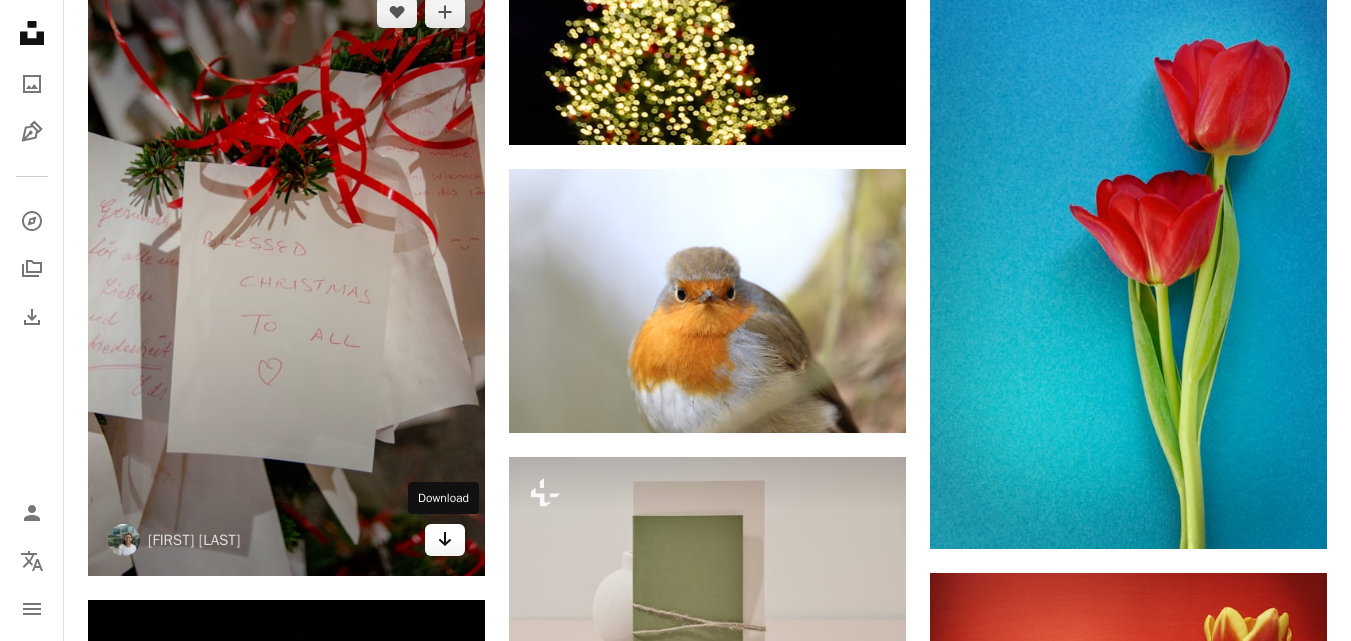 click on "Arrow pointing down" 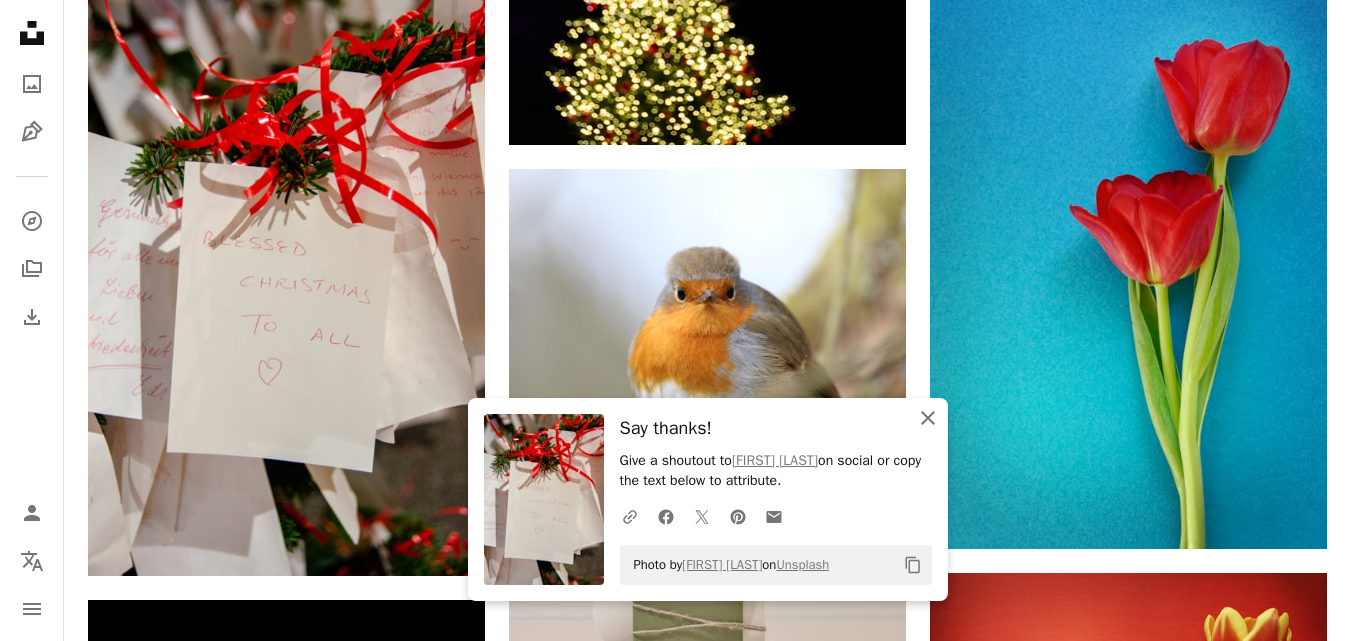 click on "An X shape" 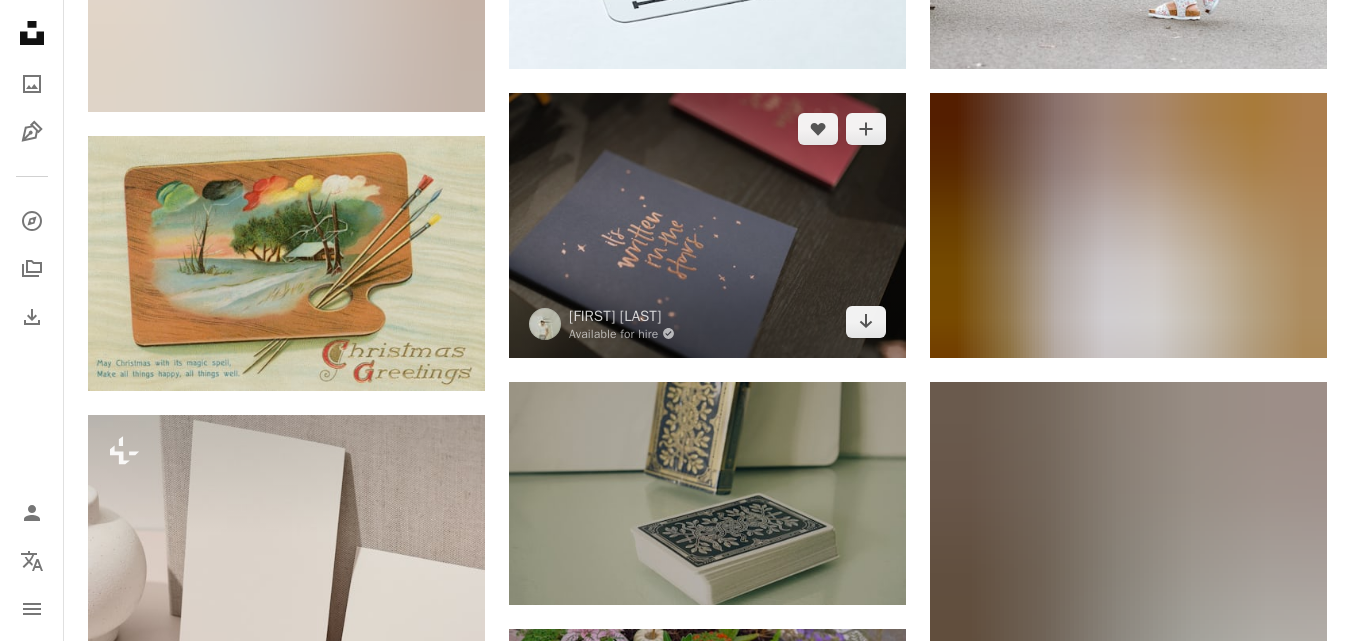 scroll, scrollTop: 31647, scrollLeft: 0, axis: vertical 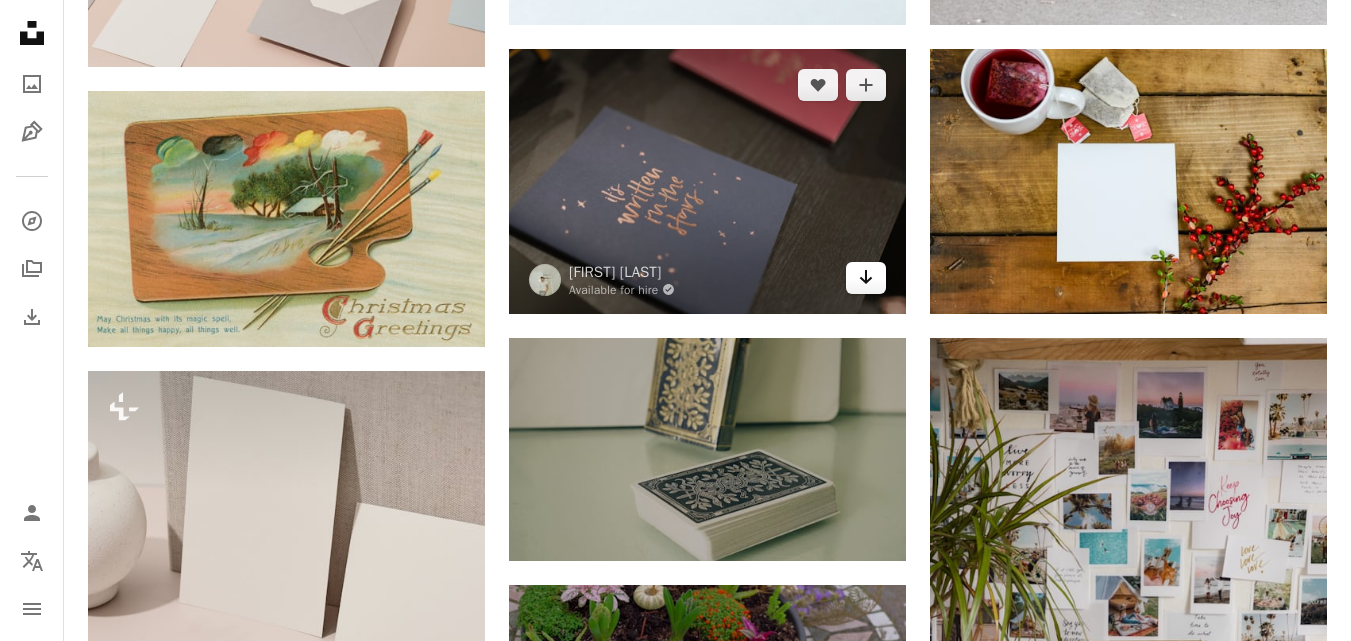 click on "Arrow pointing down" at bounding box center [866, 278] 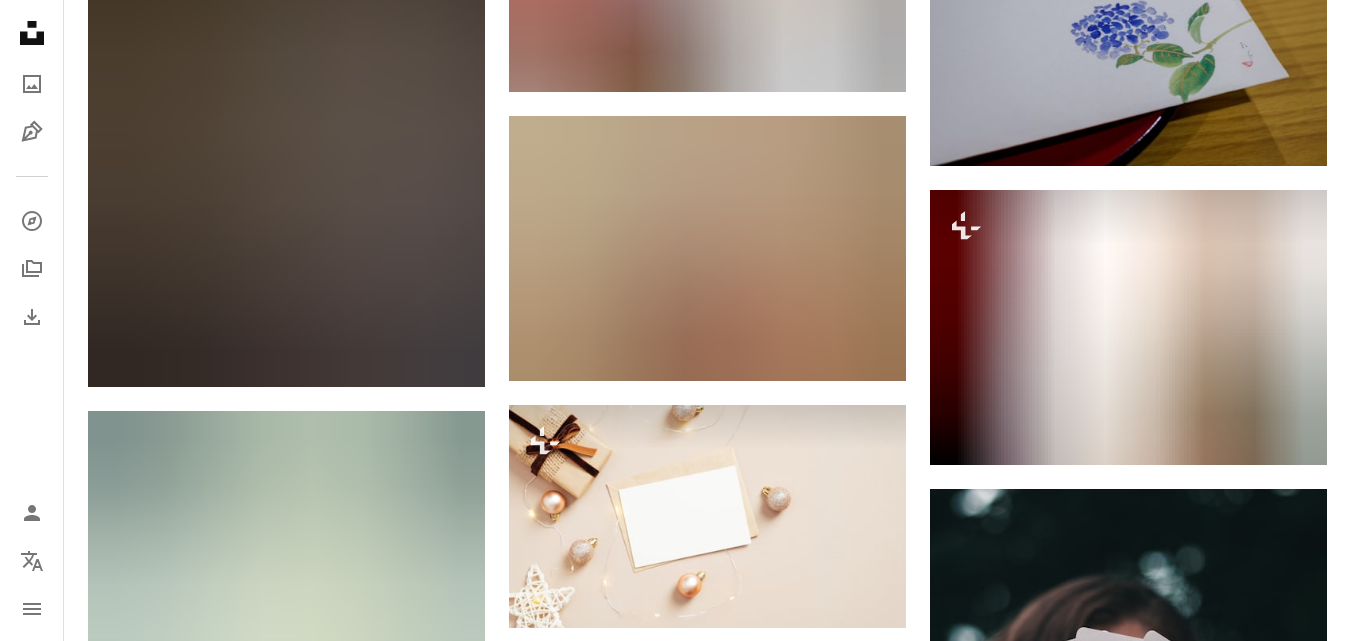scroll, scrollTop: 34780, scrollLeft: 0, axis: vertical 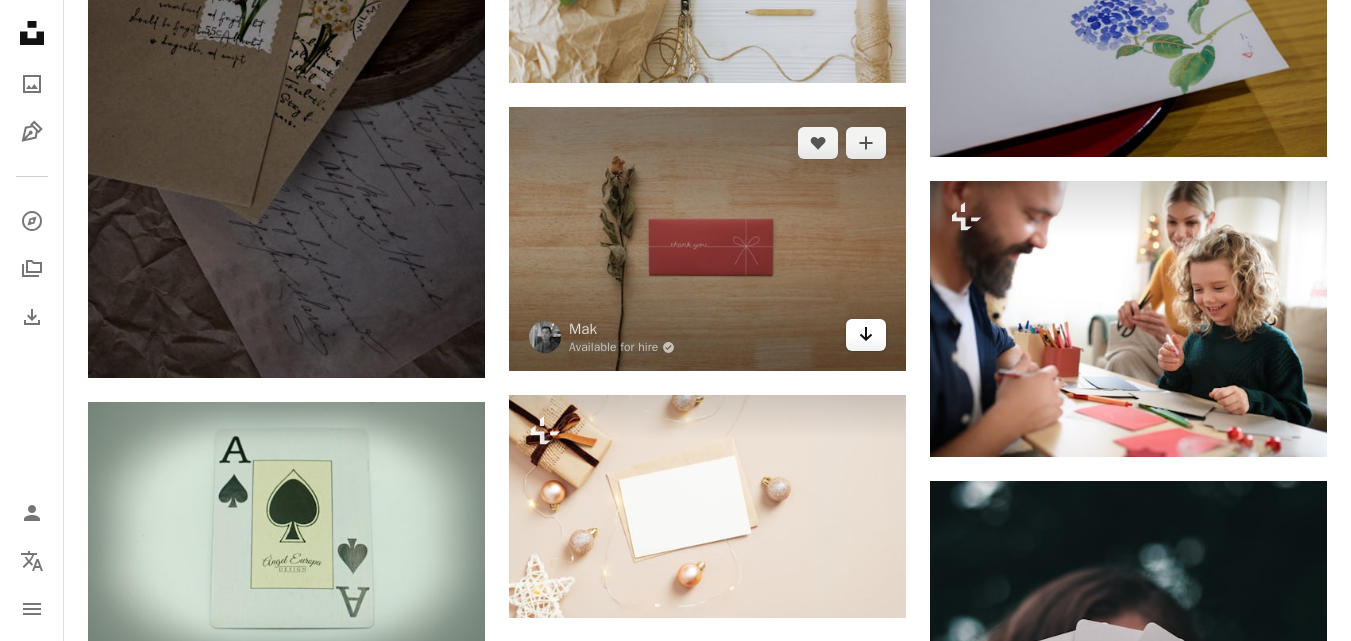 click on "Arrow pointing down" 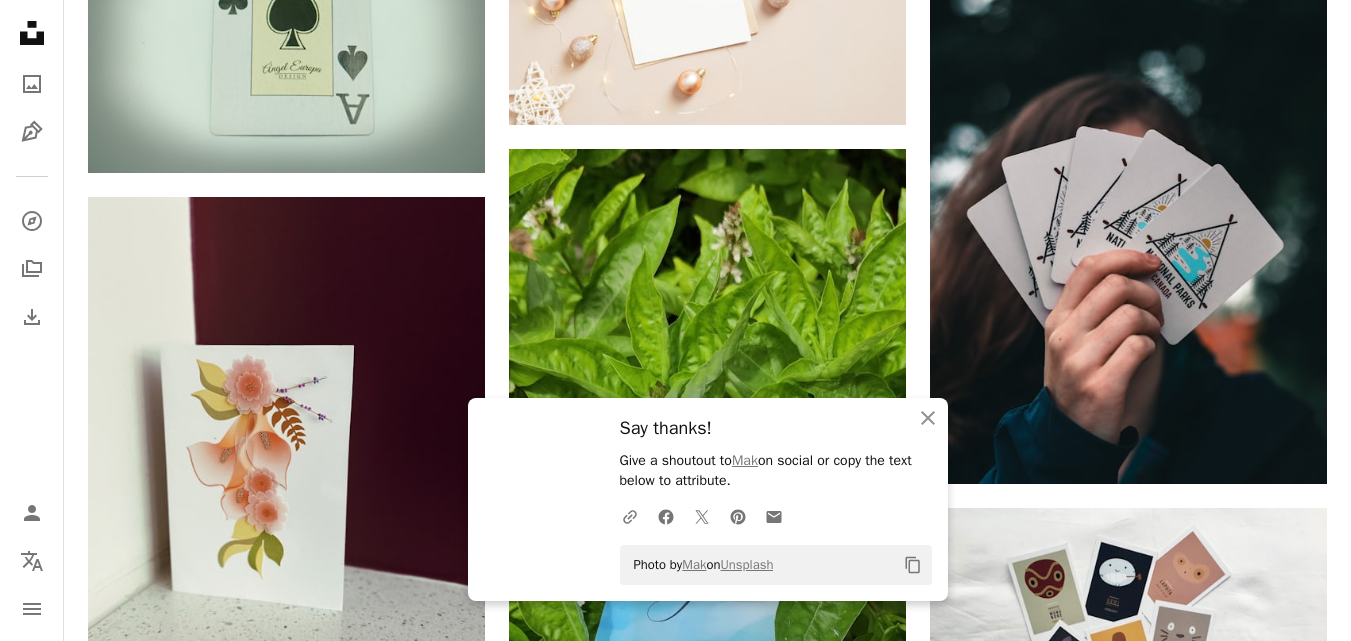 scroll, scrollTop: 35414, scrollLeft: 0, axis: vertical 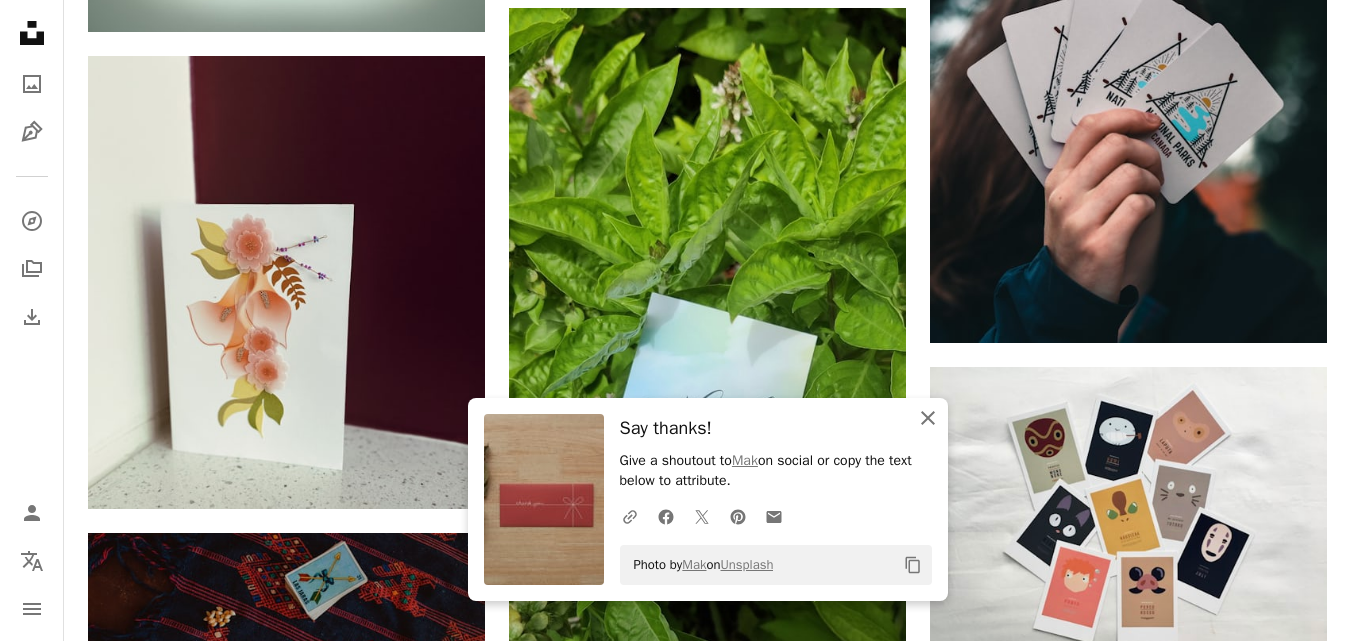 click on "An X shape" 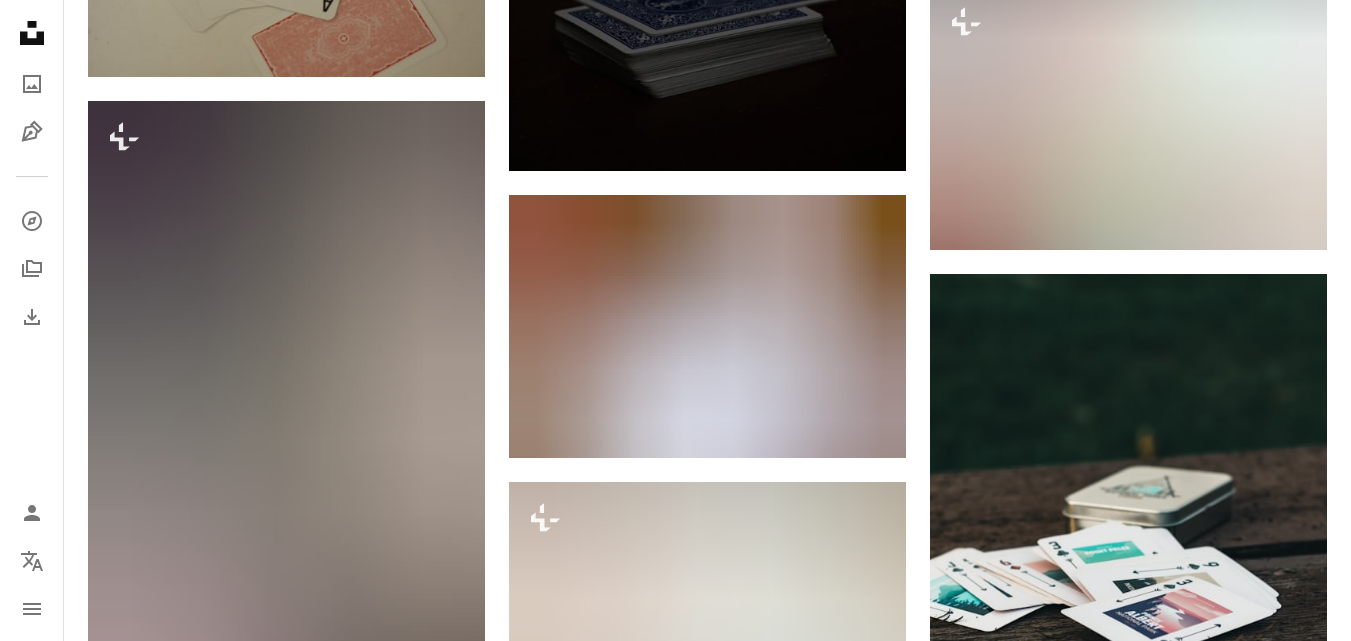 scroll, scrollTop: 36447, scrollLeft: 0, axis: vertical 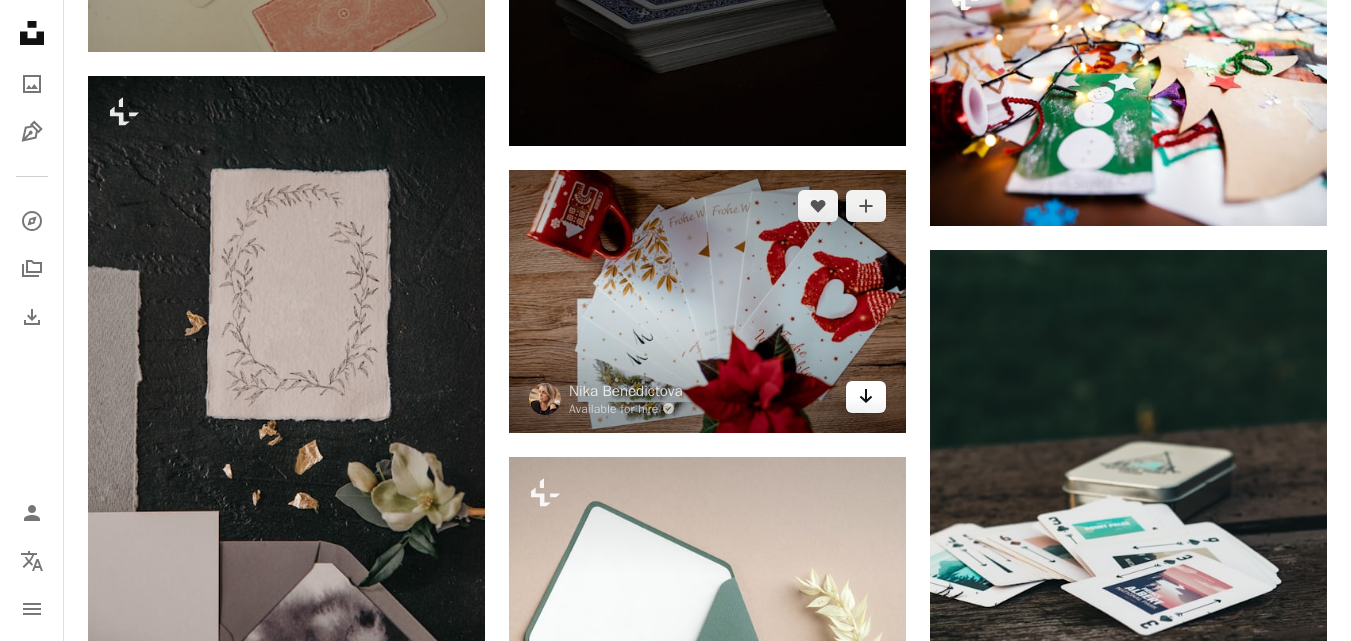 click on "Arrow pointing down" 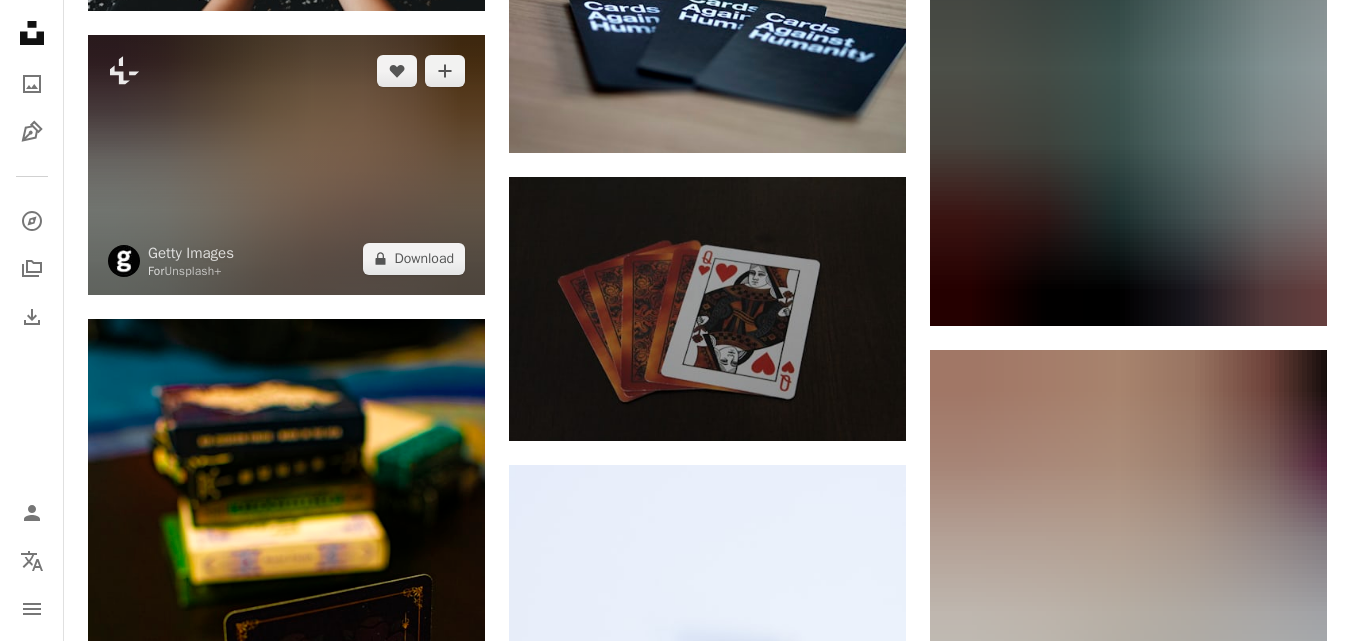 scroll, scrollTop: 38180, scrollLeft: 0, axis: vertical 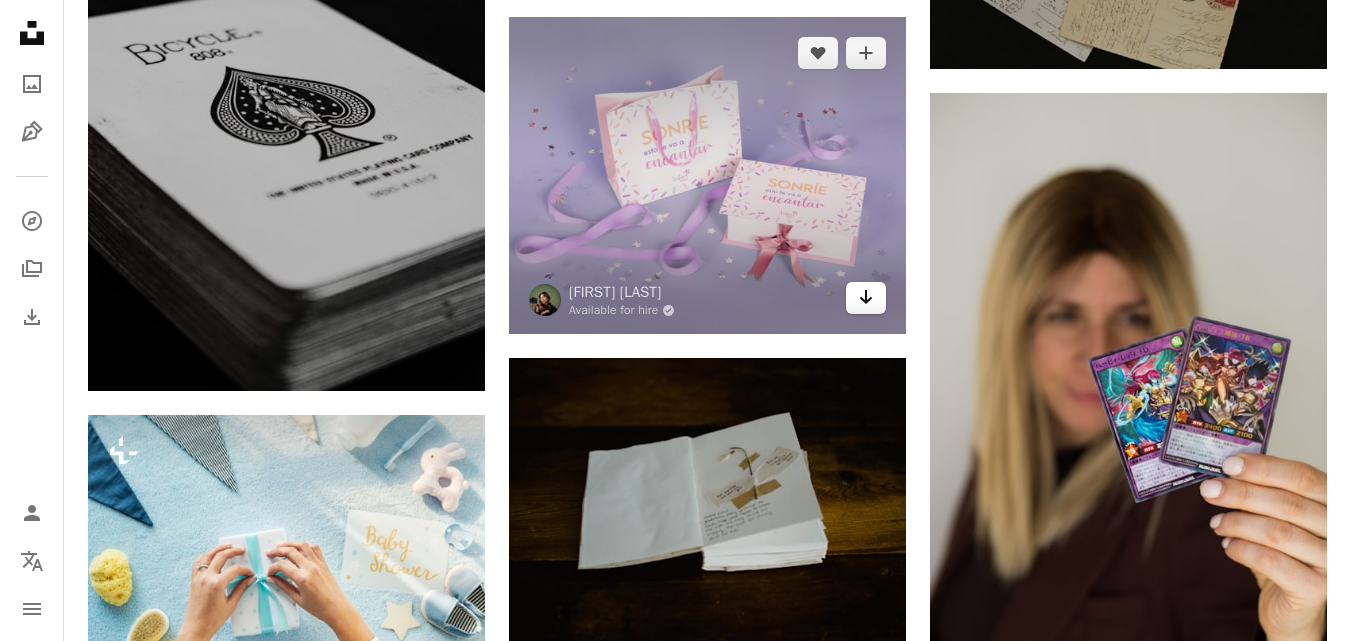 click 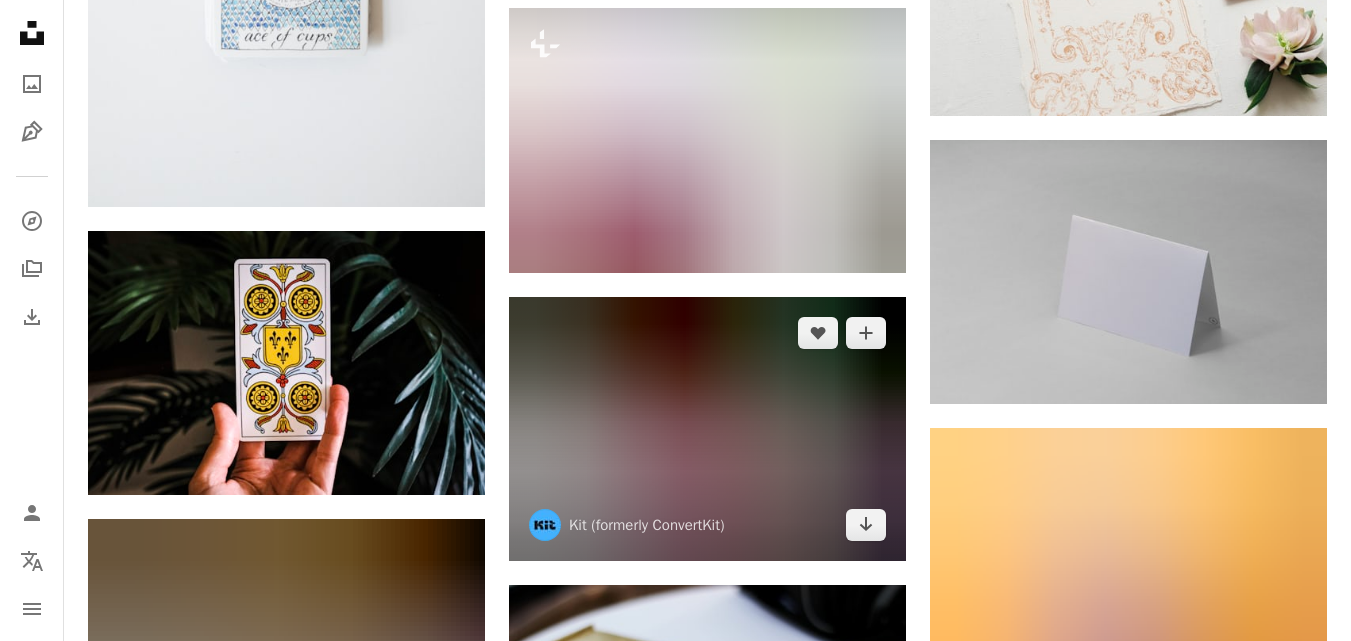 scroll, scrollTop: 51808, scrollLeft: 0, axis: vertical 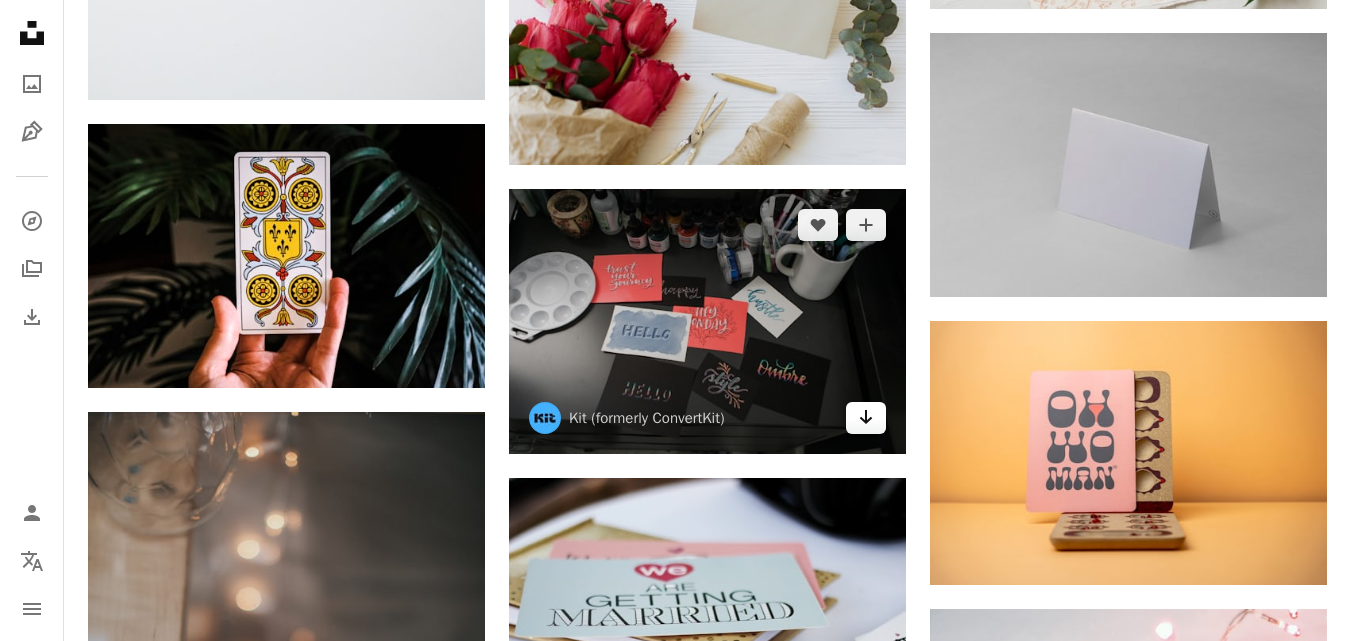 click on "Arrow pointing down" 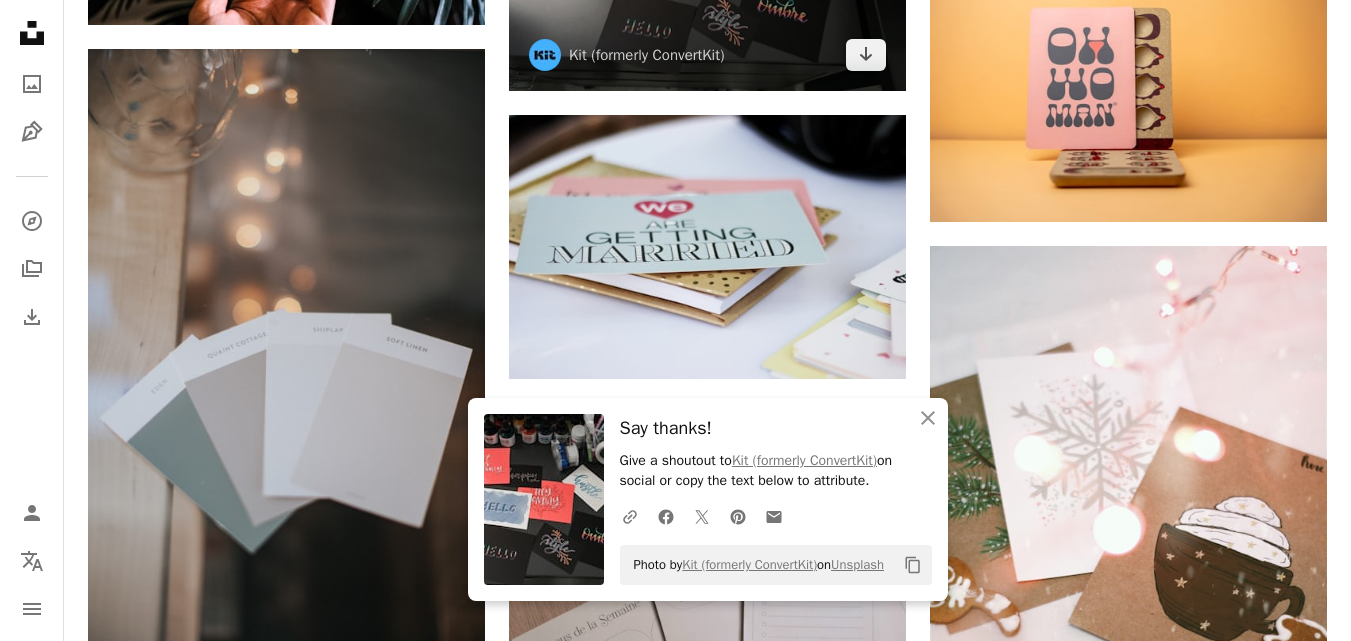 scroll, scrollTop: 52174, scrollLeft: 0, axis: vertical 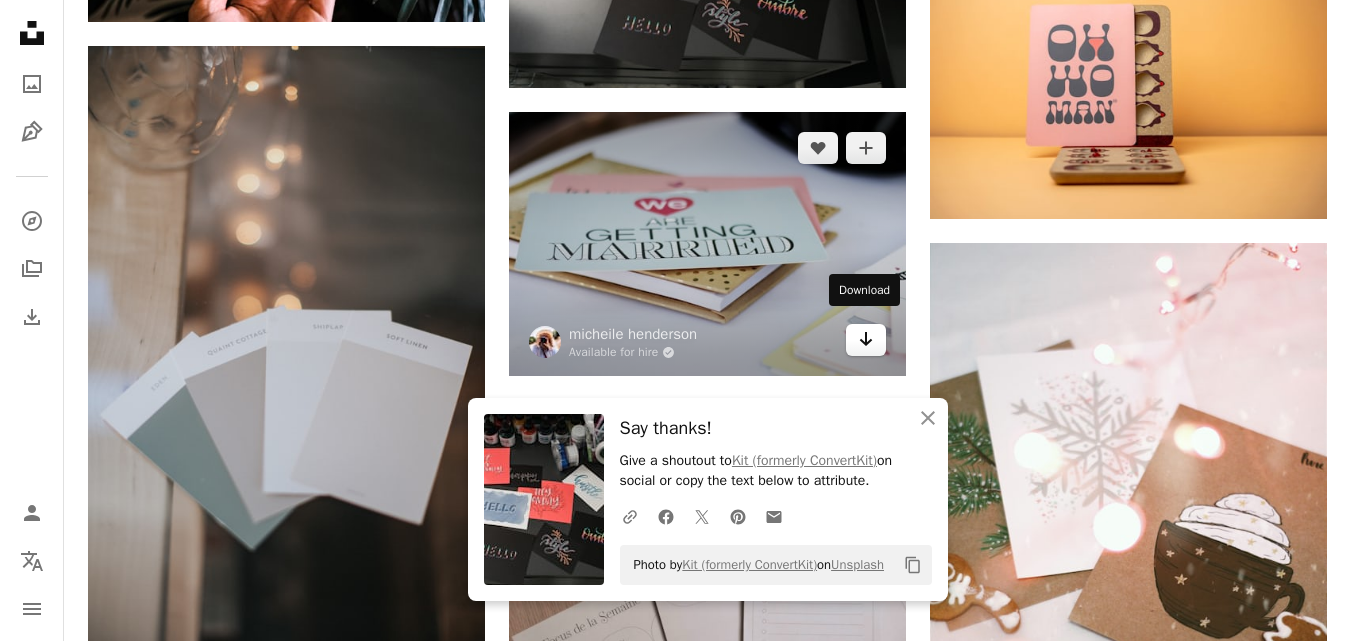 click on "Arrow pointing down" 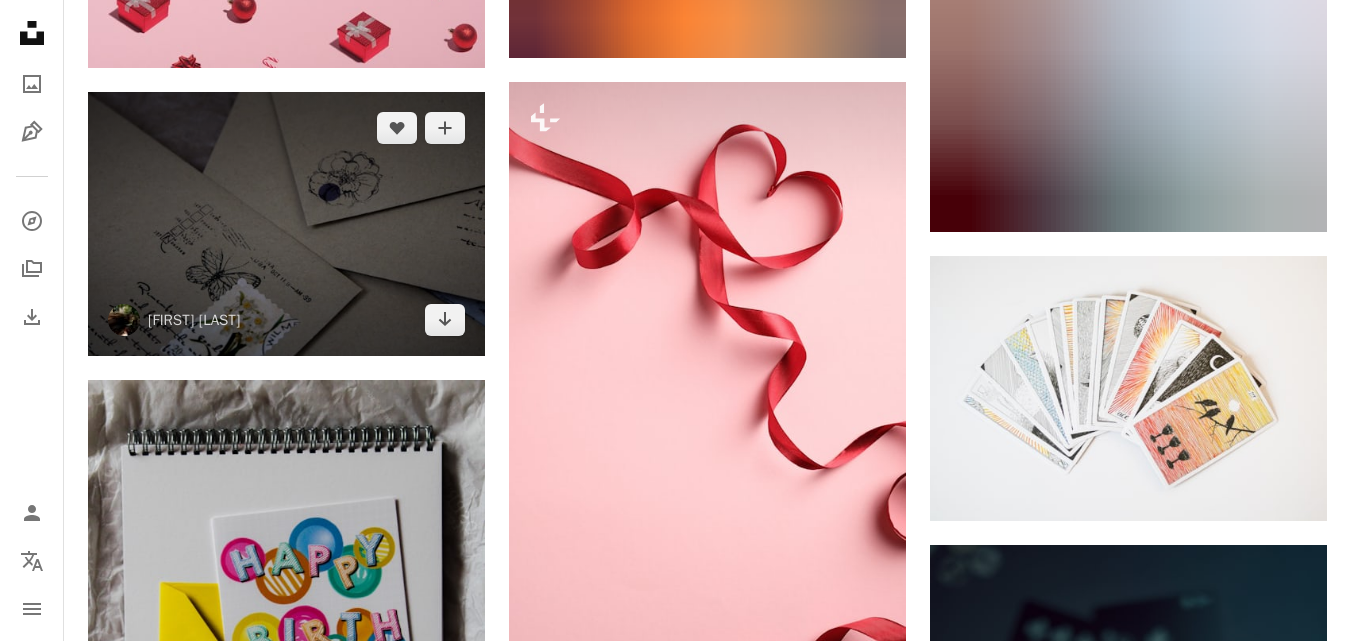 scroll, scrollTop: 53408, scrollLeft: 0, axis: vertical 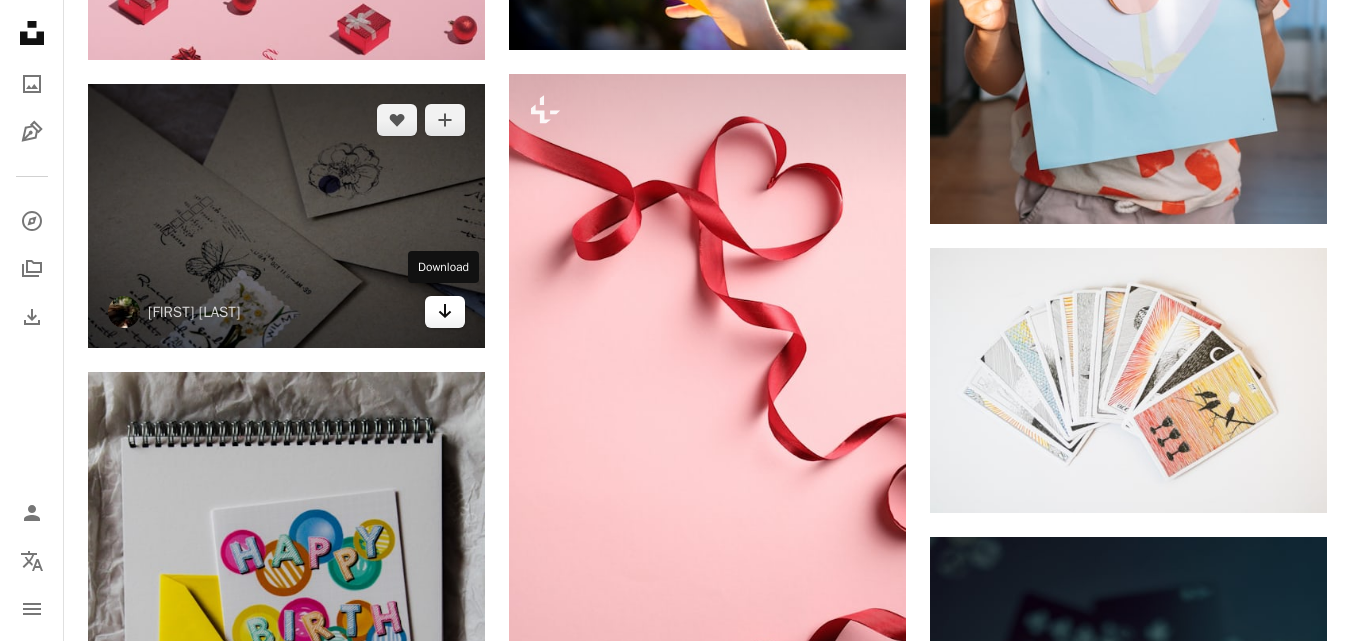 click 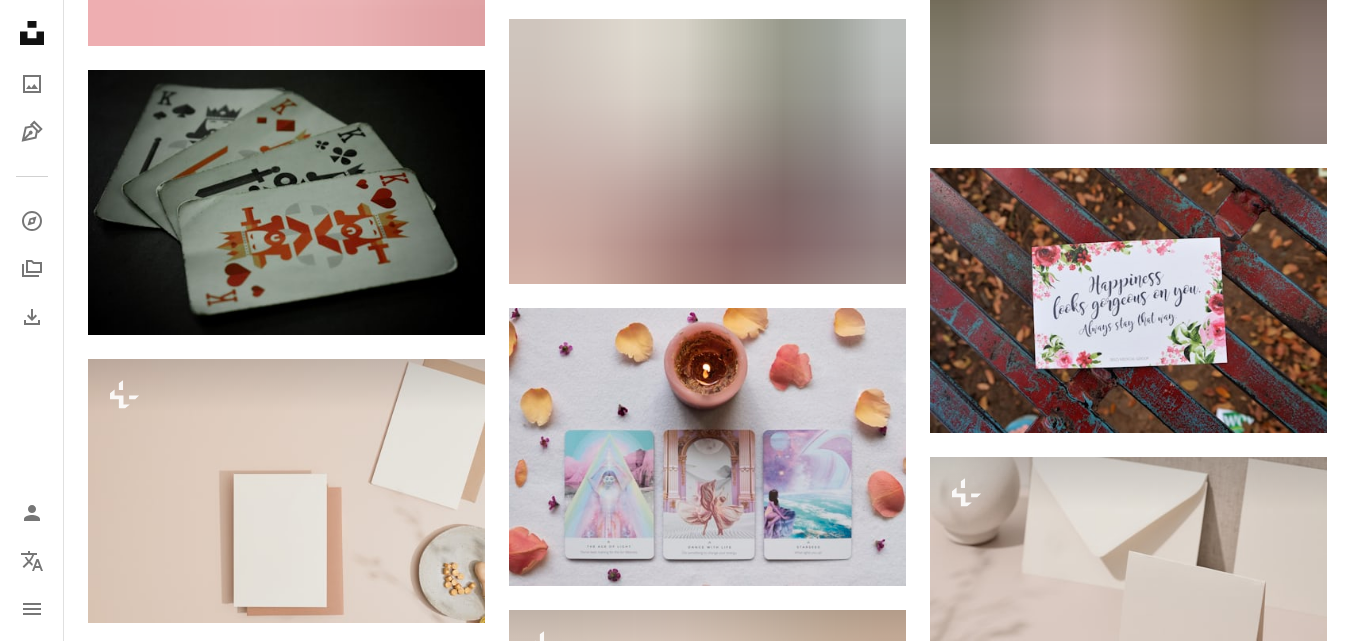 scroll, scrollTop: 56141, scrollLeft: 0, axis: vertical 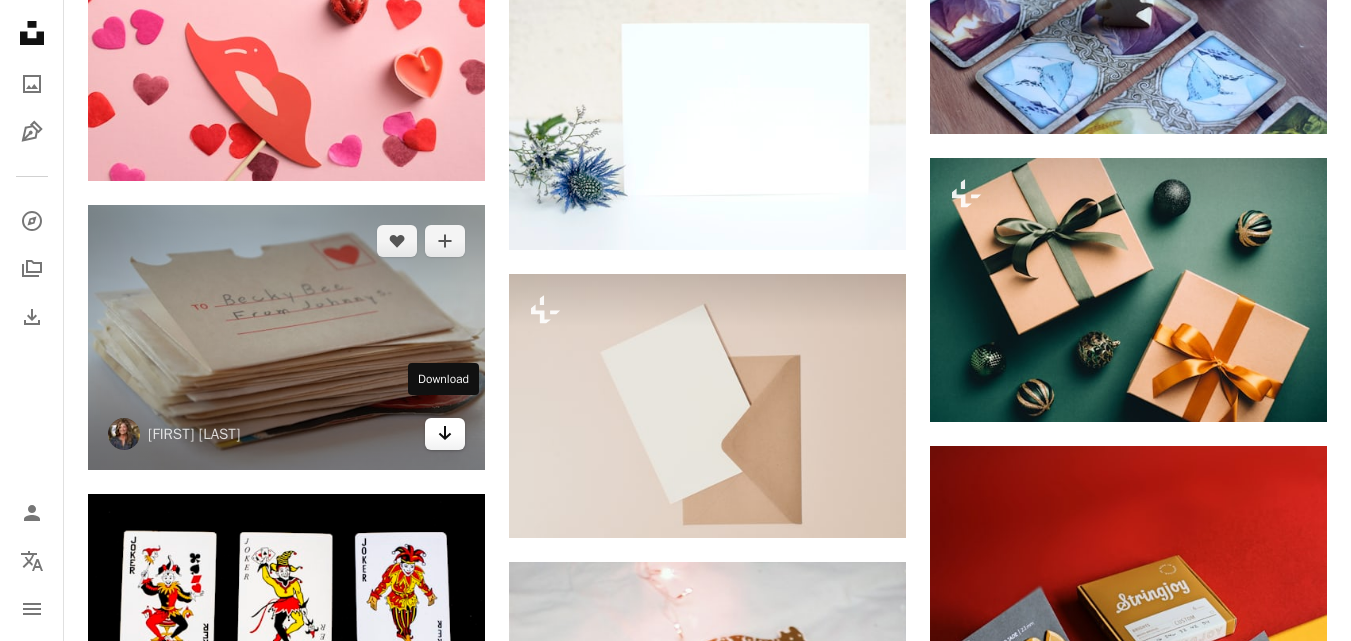 click on "Arrow pointing down" 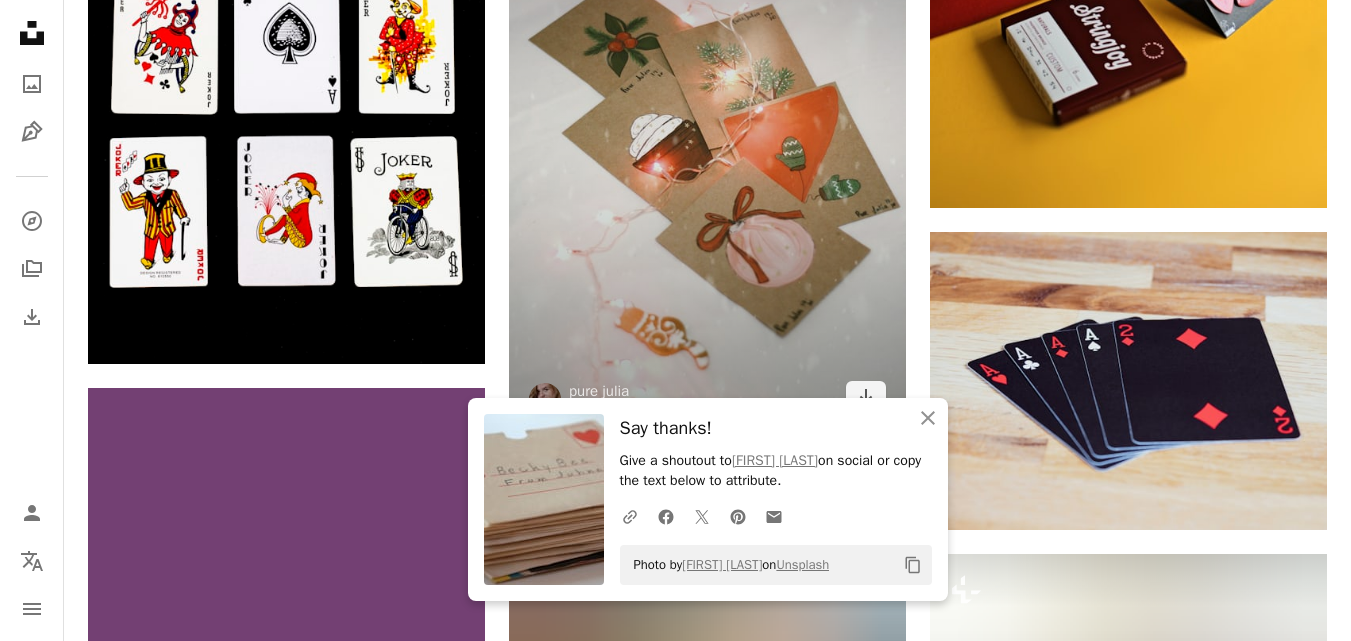 scroll, scrollTop: 88902, scrollLeft: 0, axis: vertical 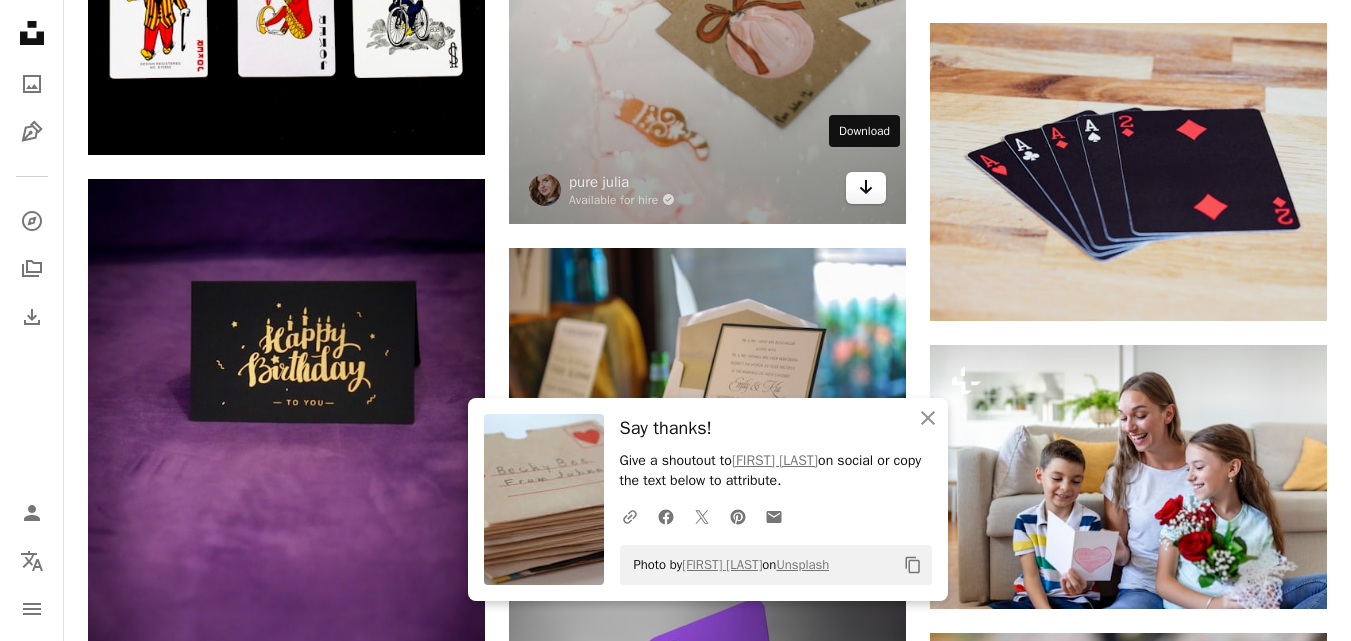 click on "Arrow pointing down" at bounding box center [866, 188] 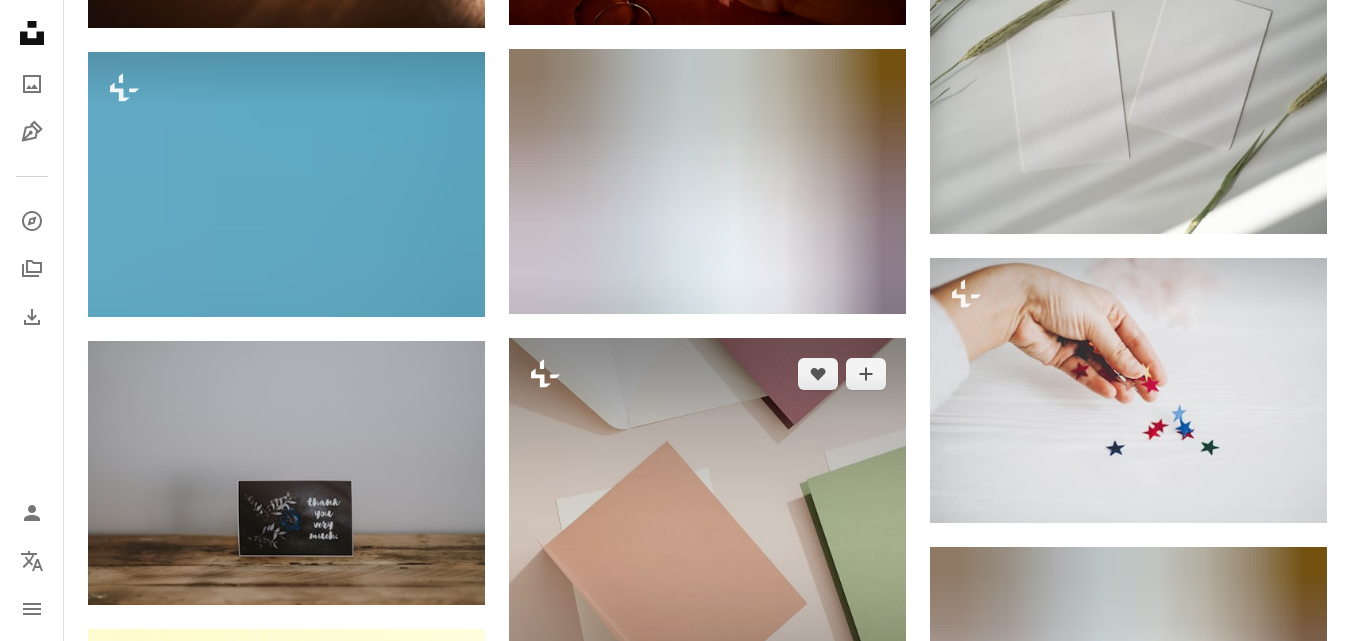 scroll, scrollTop: 90235, scrollLeft: 0, axis: vertical 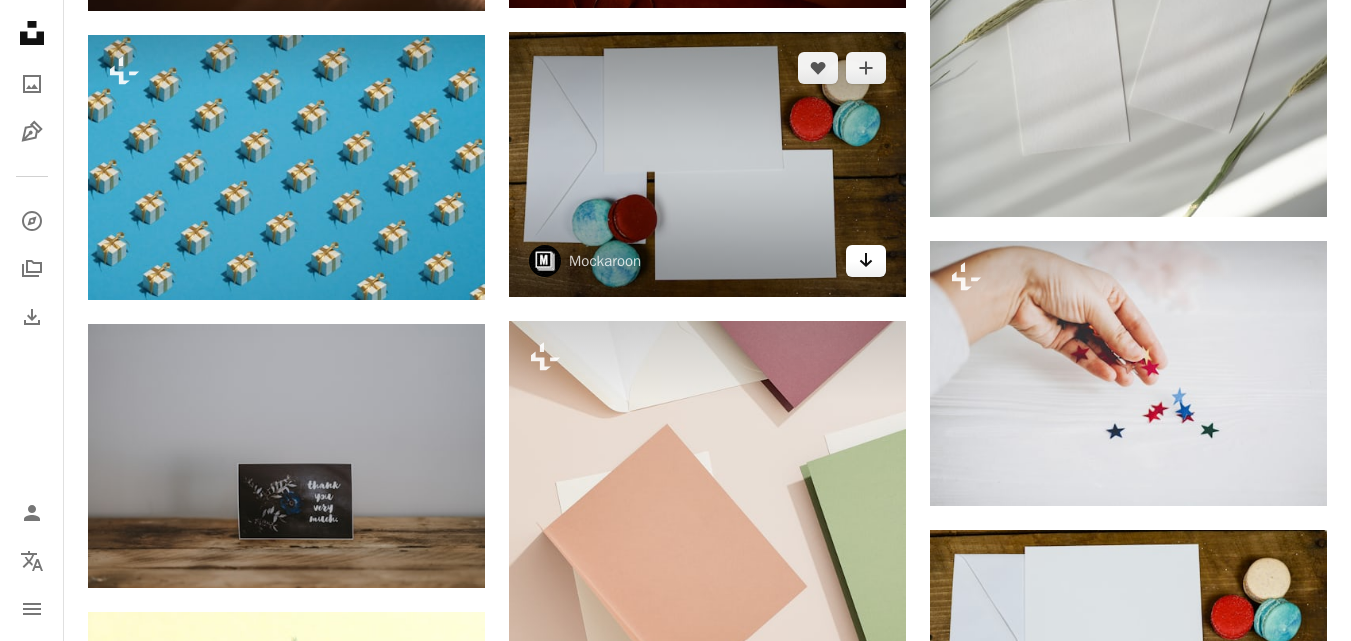 click 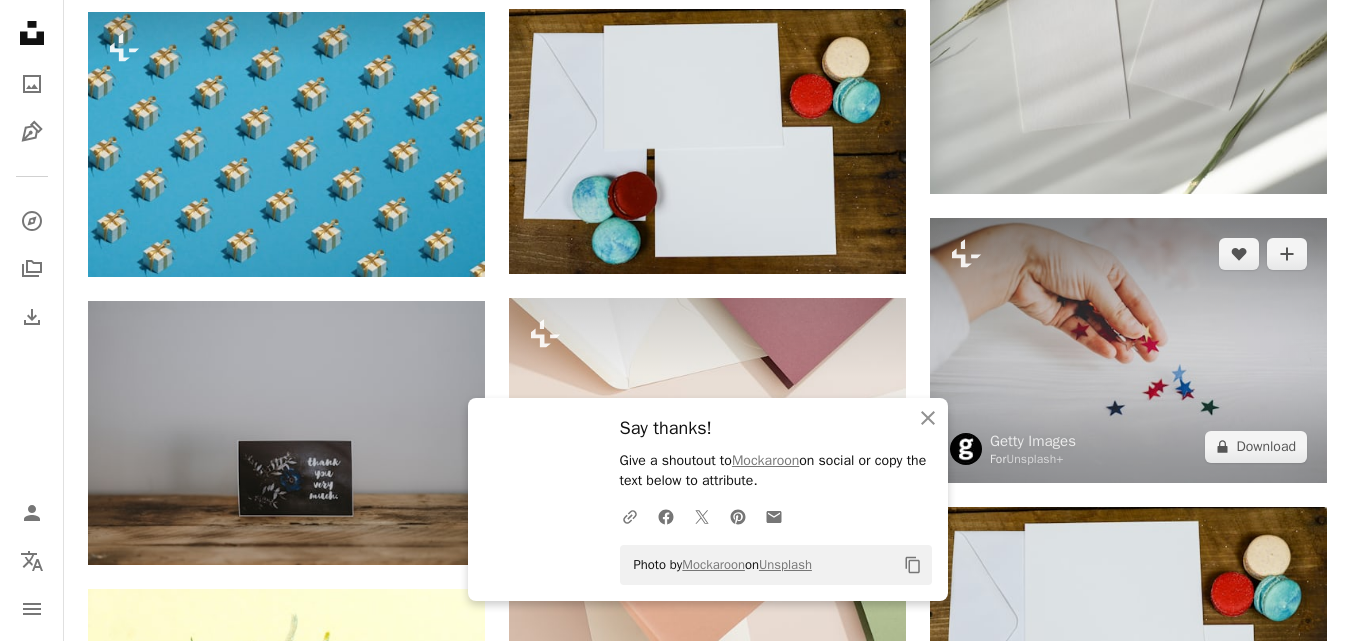 scroll, scrollTop: 90268, scrollLeft: 0, axis: vertical 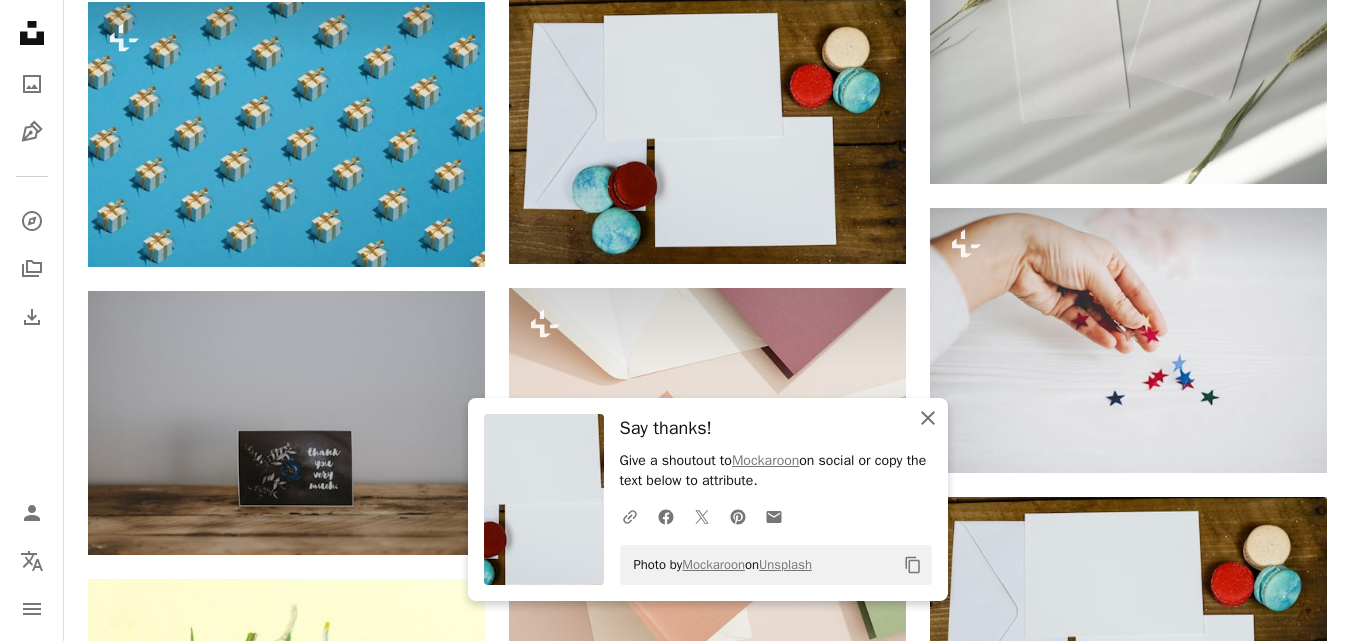 click on "An X shape" 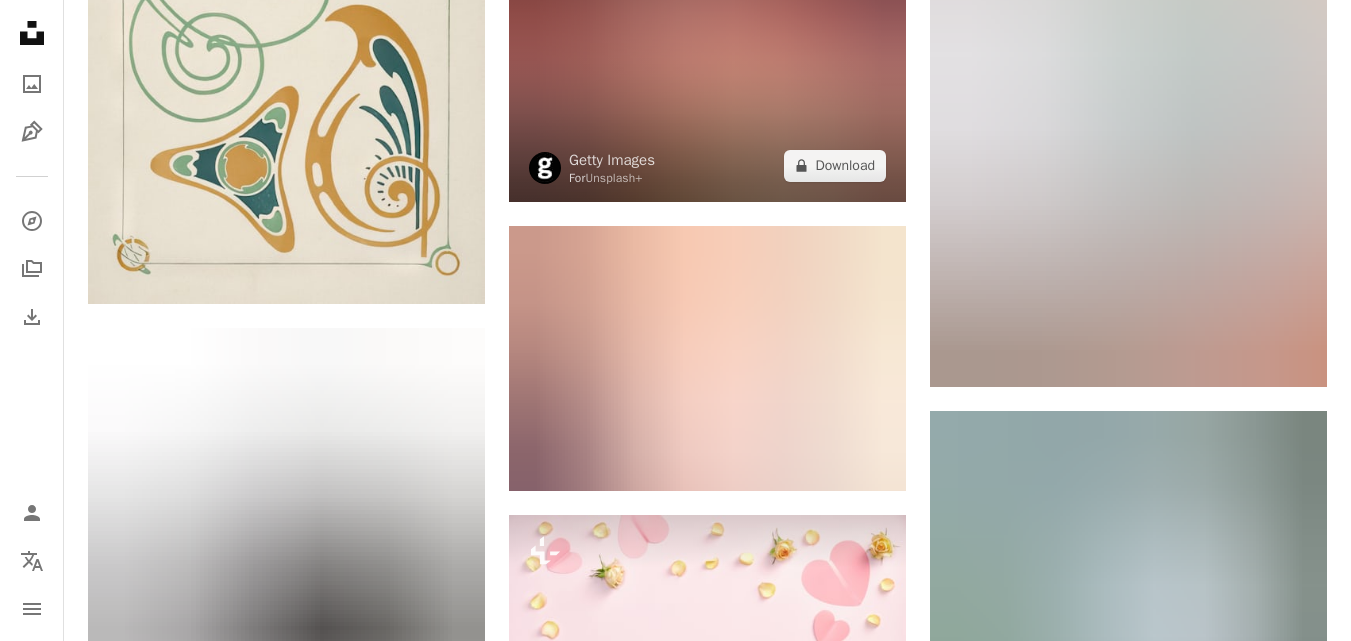 scroll, scrollTop: 92202, scrollLeft: 0, axis: vertical 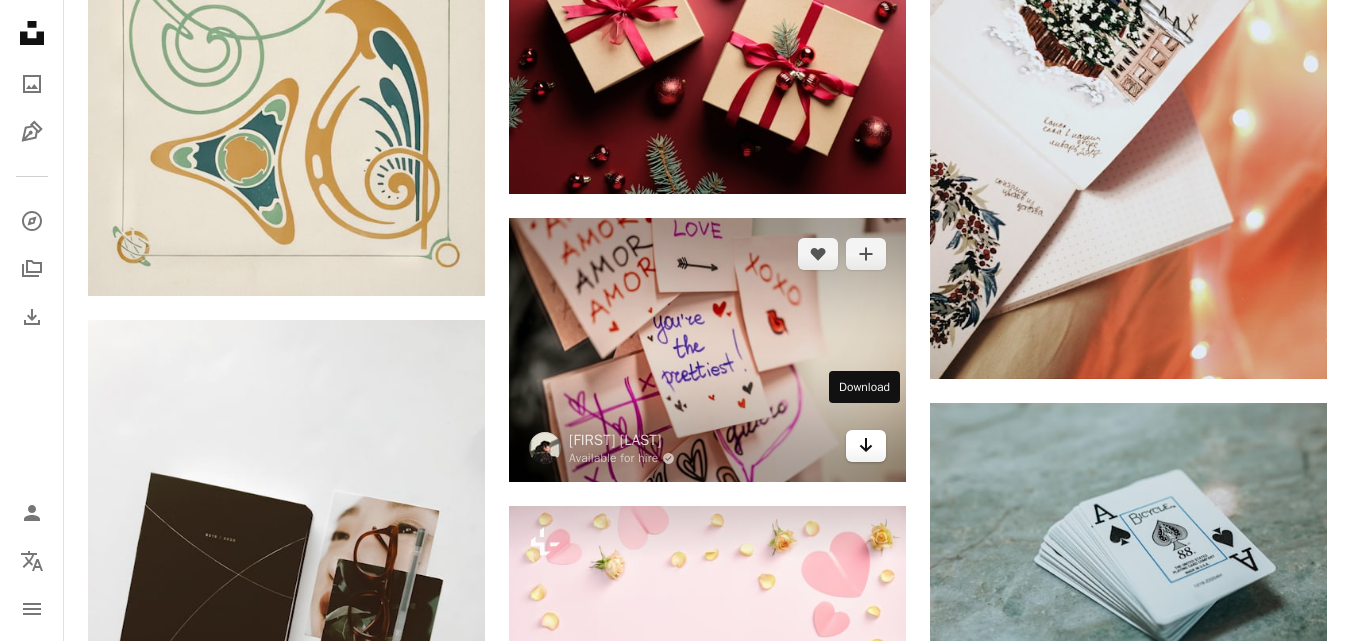 click on "Arrow pointing down" 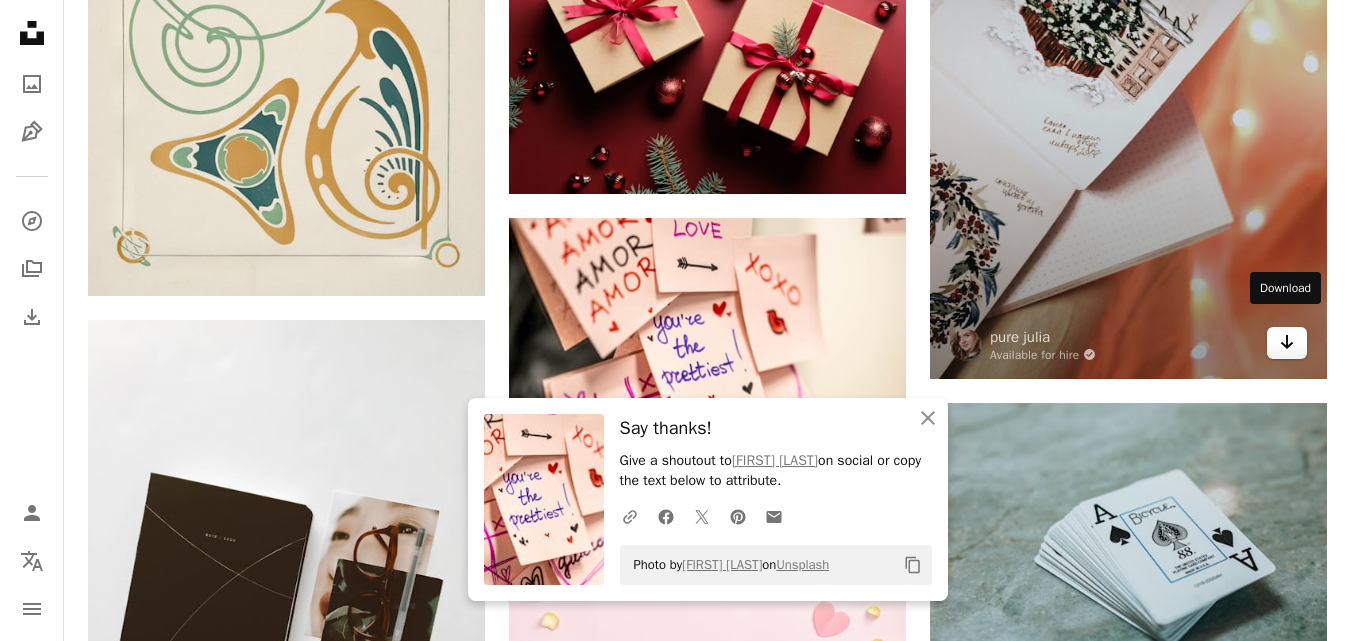click 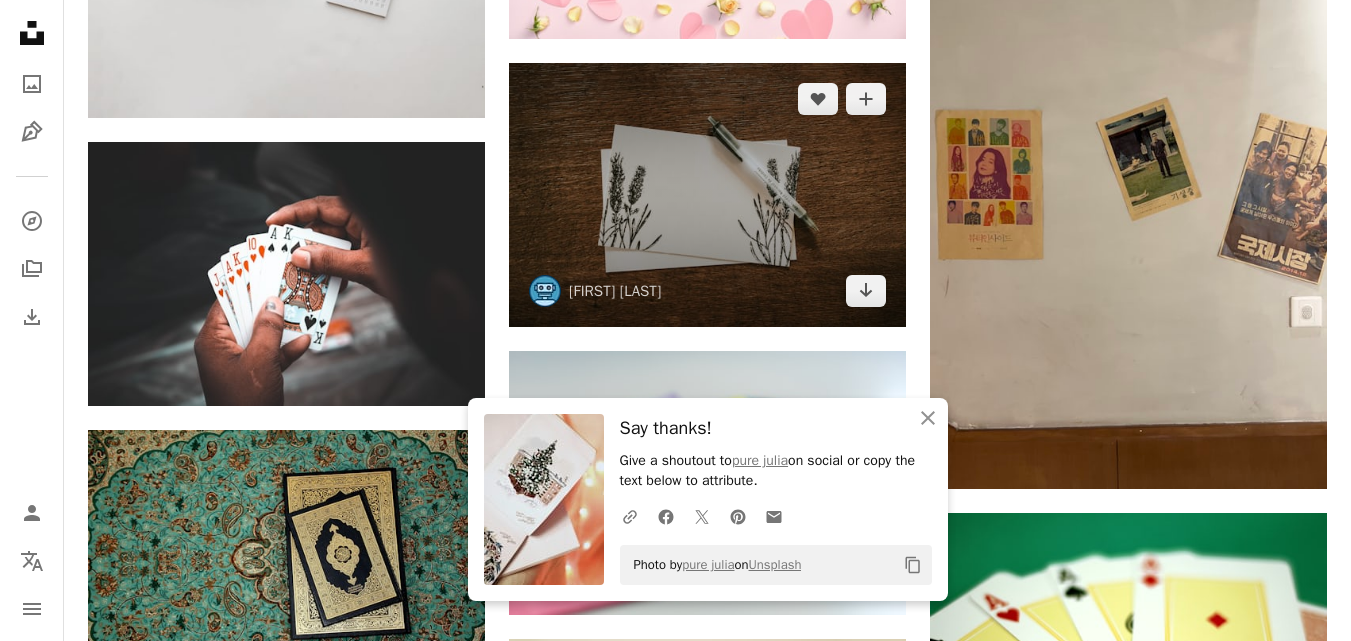 scroll, scrollTop: 92935, scrollLeft: 0, axis: vertical 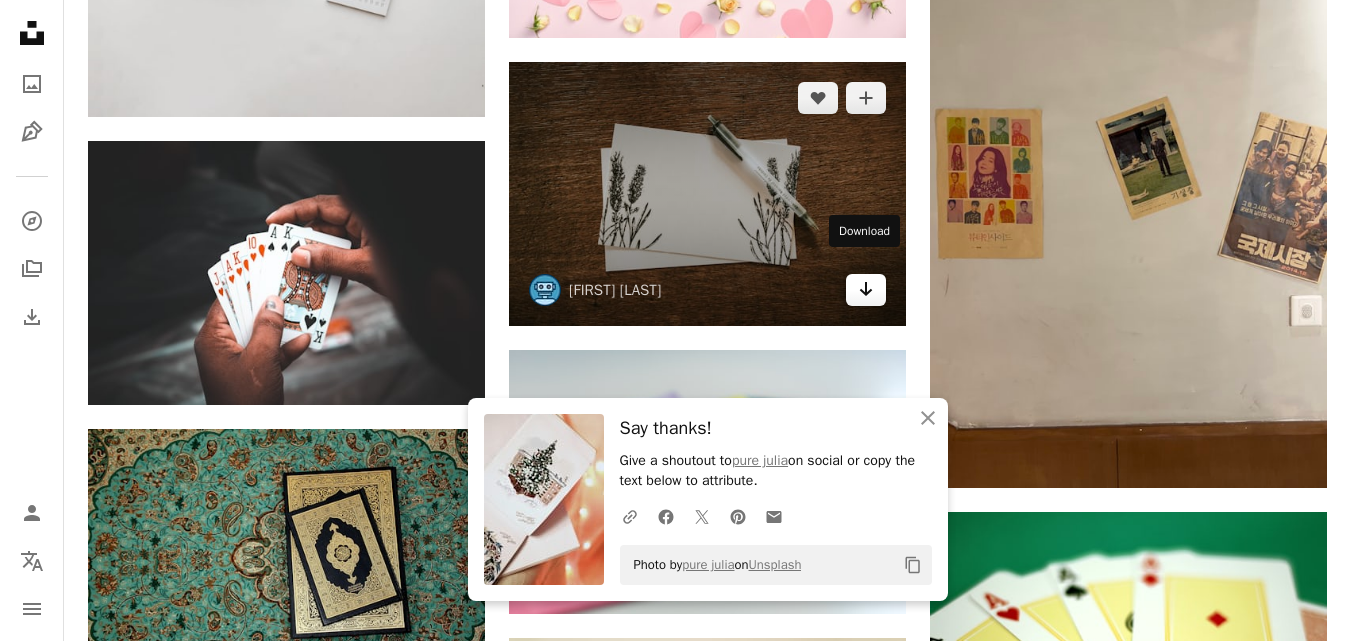 click on "Arrow pointing down" at bounding box center [866, 290] 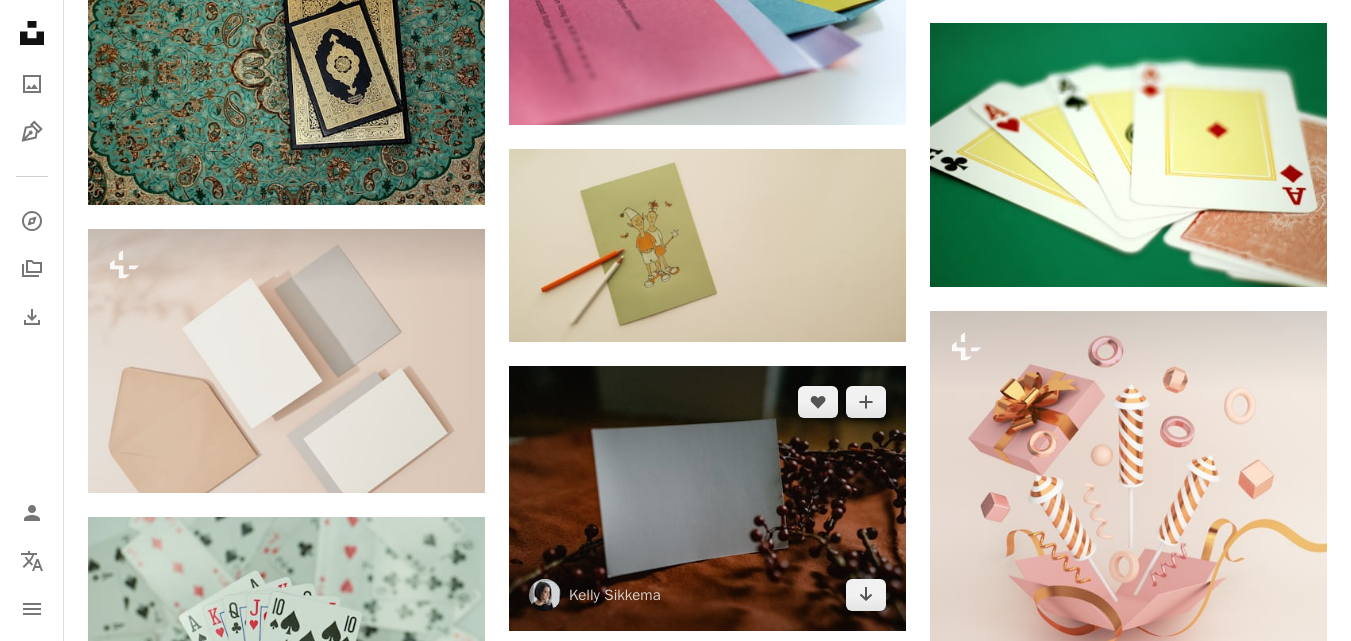 scroll, scrollTop: 93569, scrollLeft: 0, axis: vertical 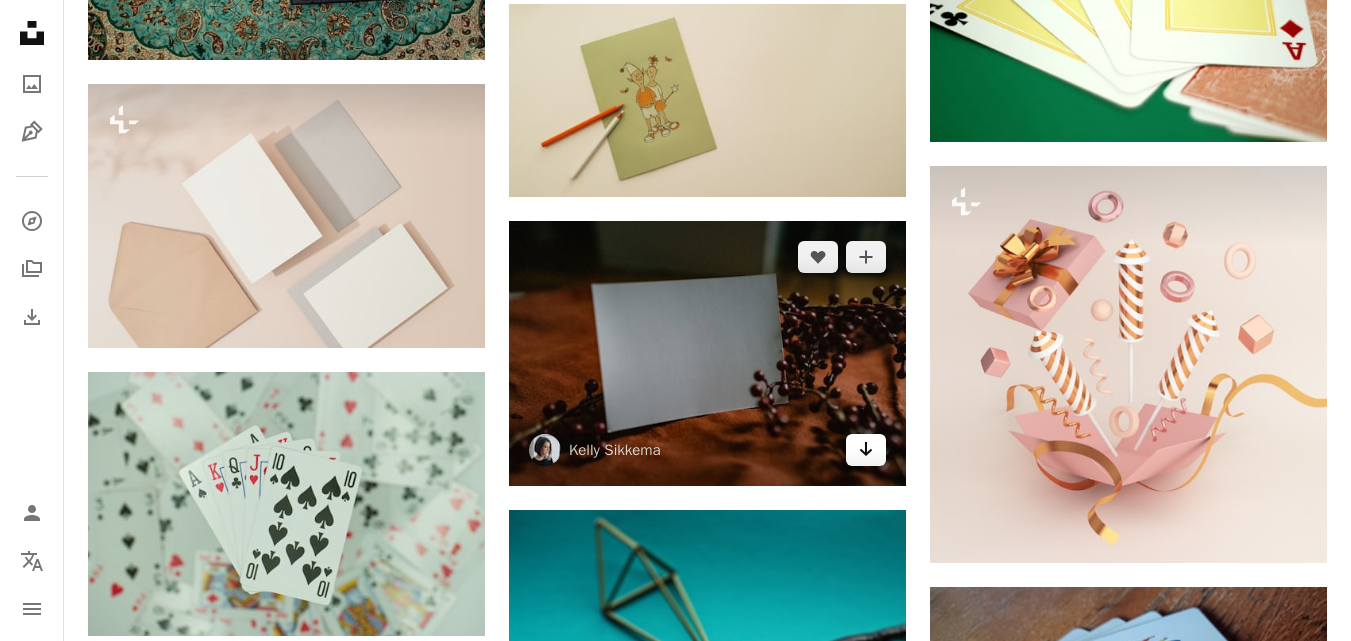 click on "Arrow pointing down" at bounding box center [866, 450] 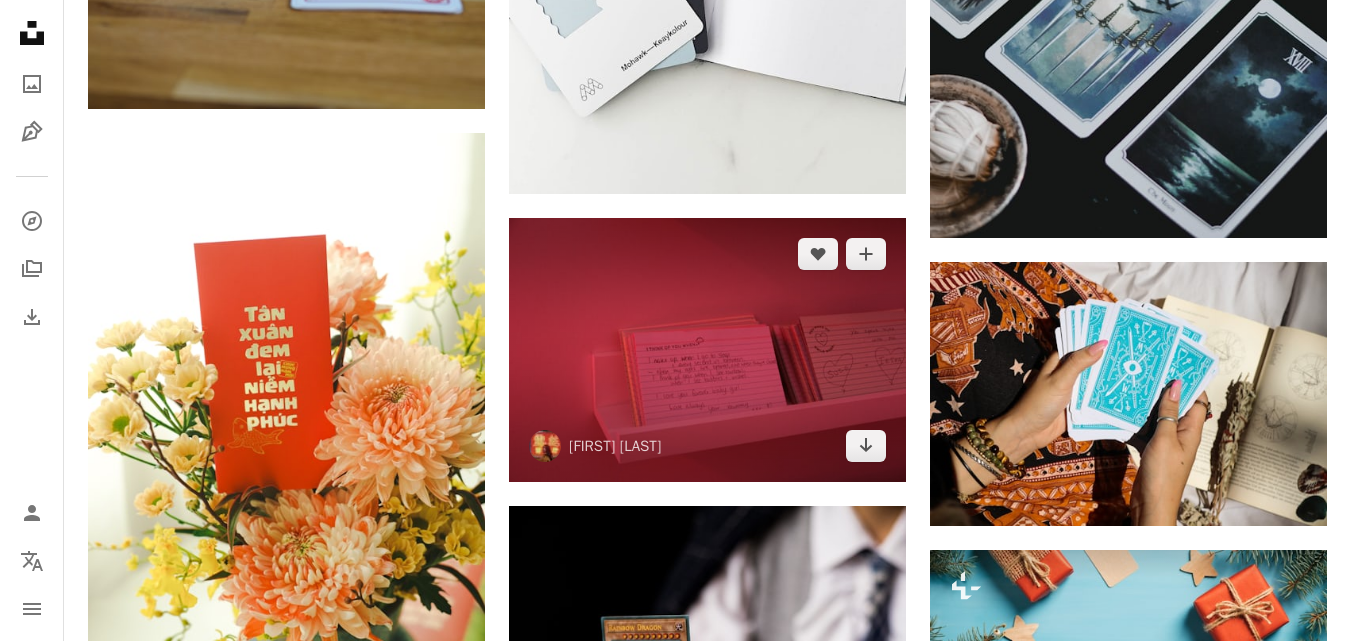 scroll, scrollTop: 95636, scrollLeft: 0, axis: vertical 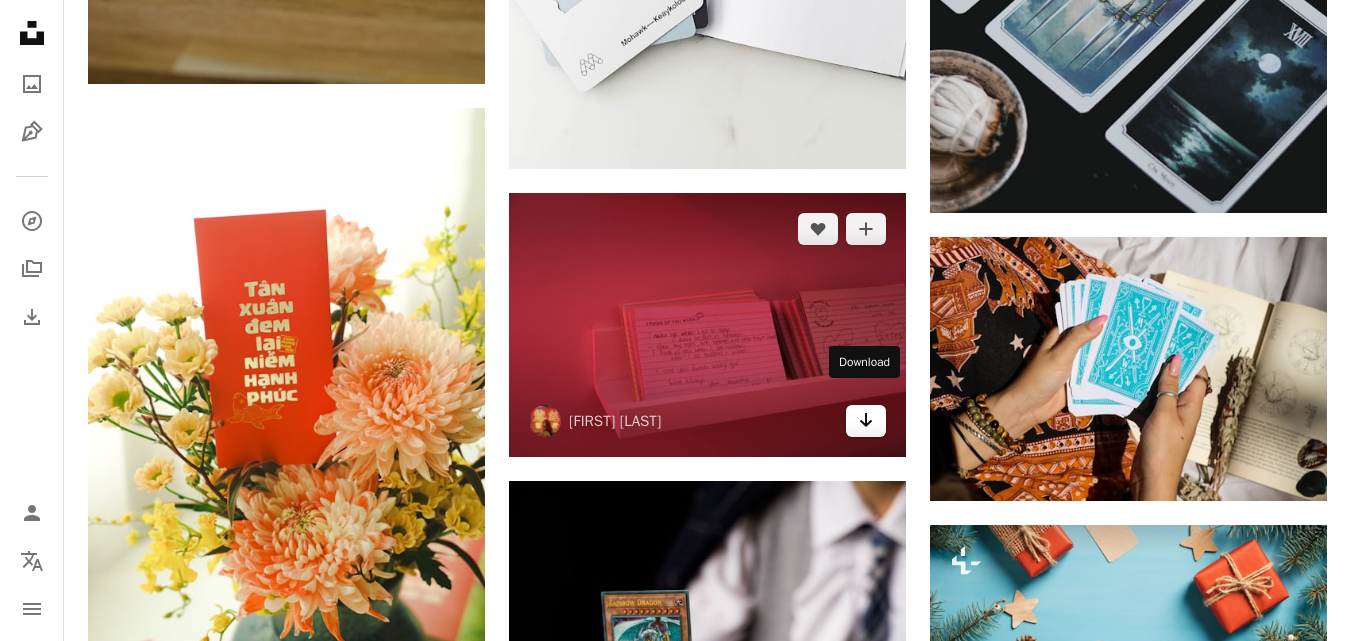 click 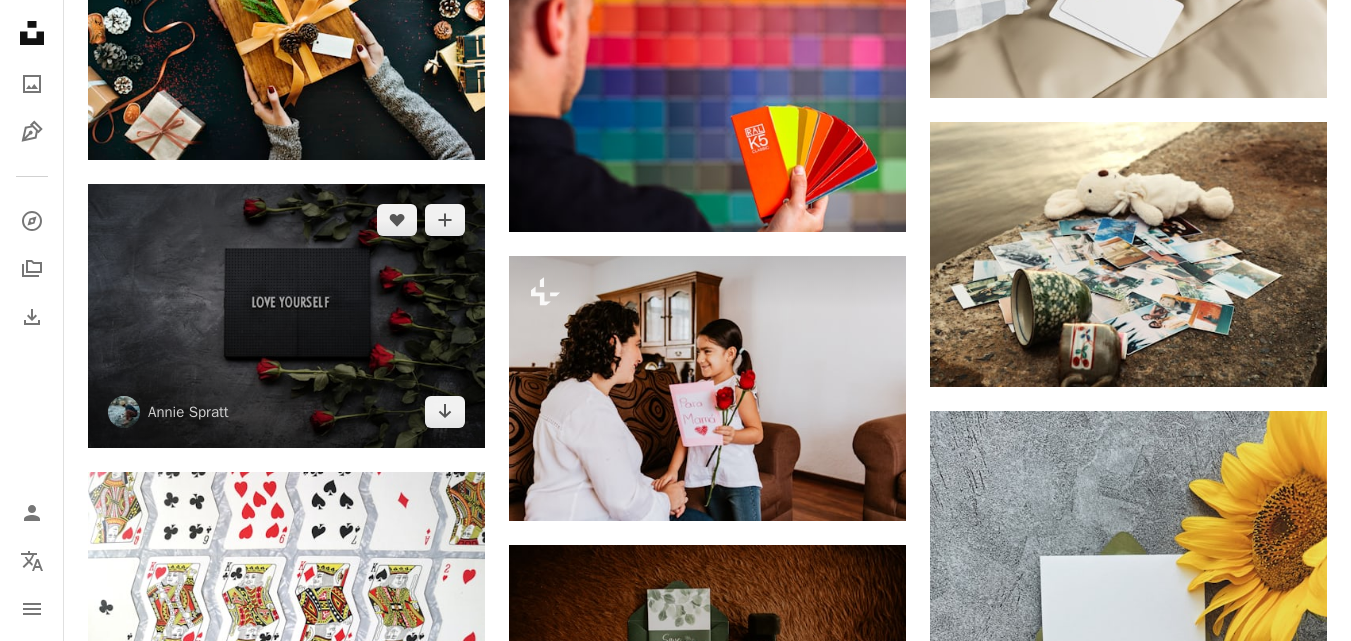 scroll, scrollTop: 96802, scrollLeft: 0, axis: vertical 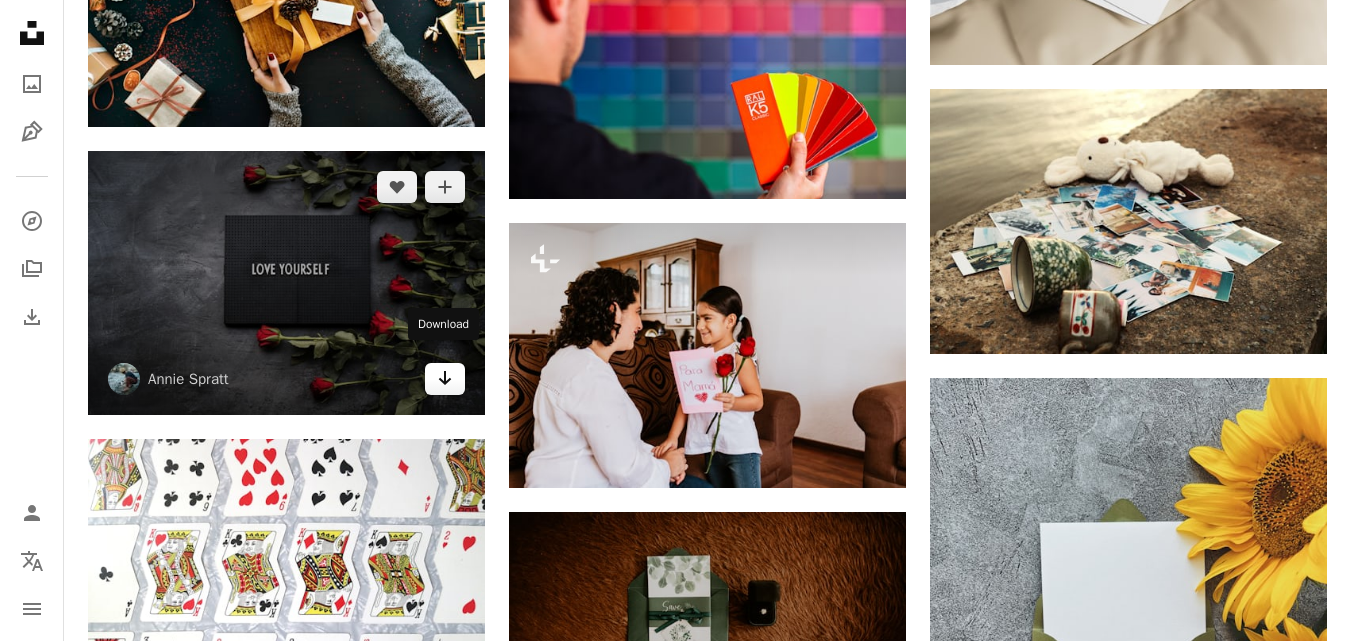 click on "Arrow pointing down" 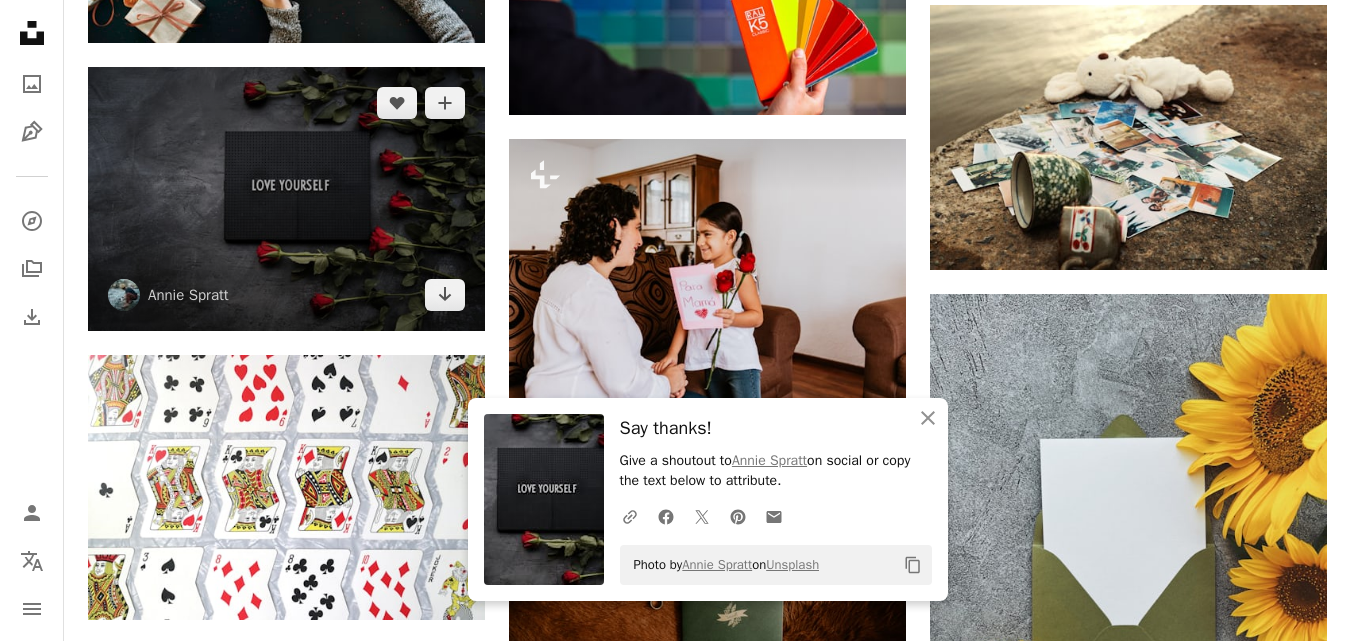 scroll, scrollTop: 96869, scrollLeft: 0, axis: vertical 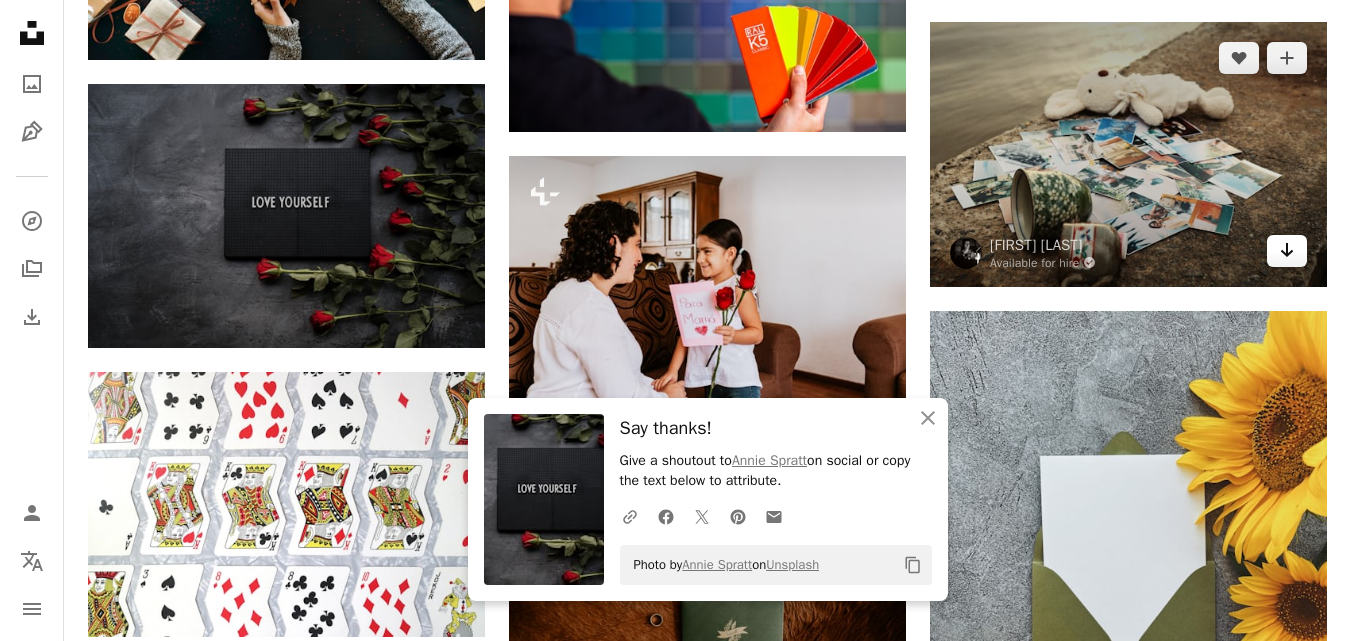 click on "Arrow pointing down" 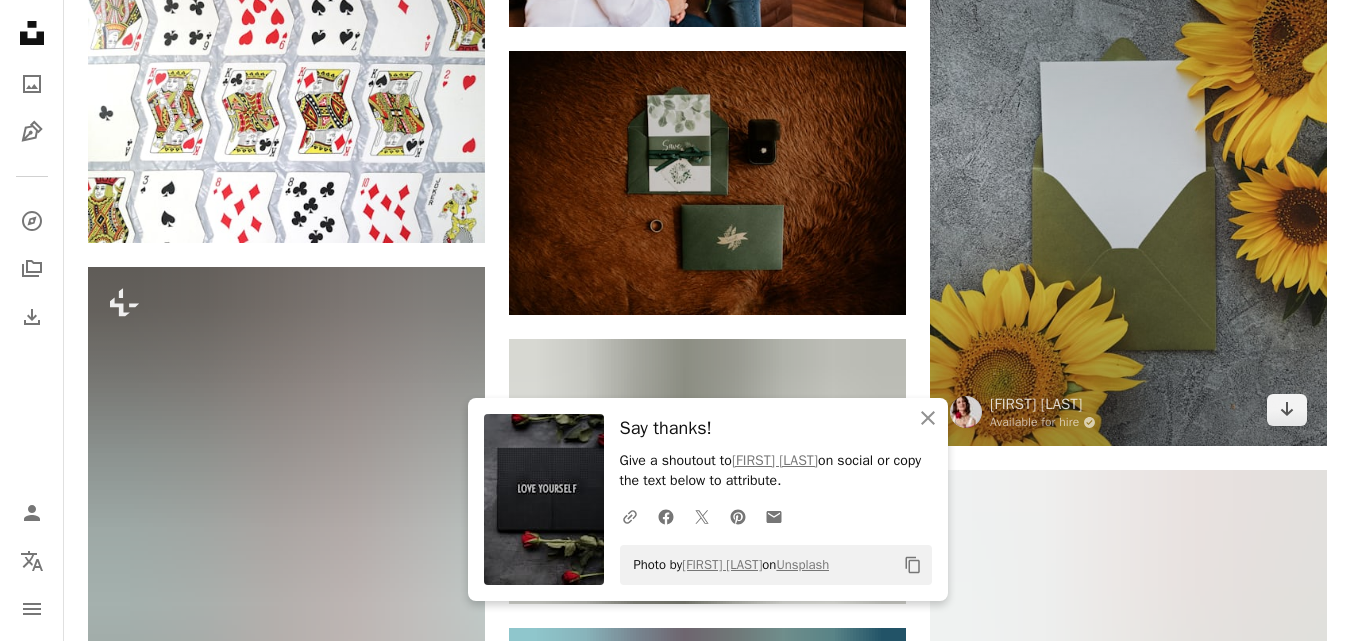 scroll, scrollTop: 97302, scrollLeft: 0, axis: vertical 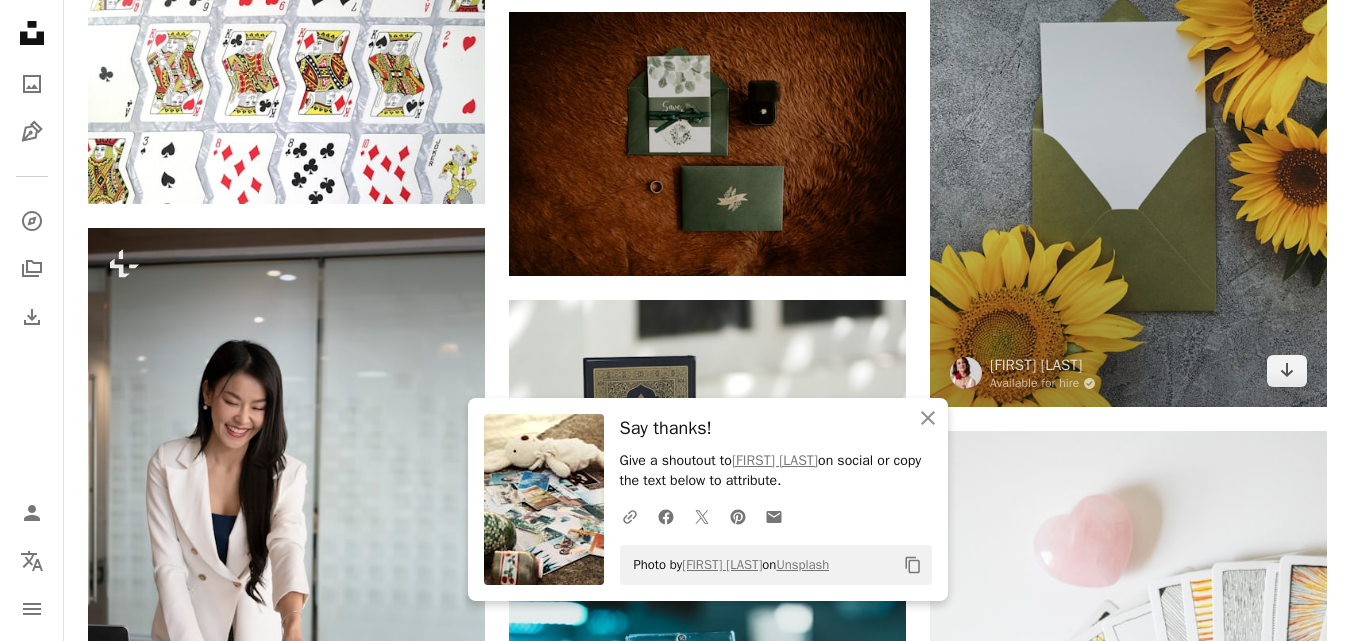 drag, startPoint x: 1283, startPoint y: 353, endPoint x: 1198, endPoint y: 302, distance: 99.12618 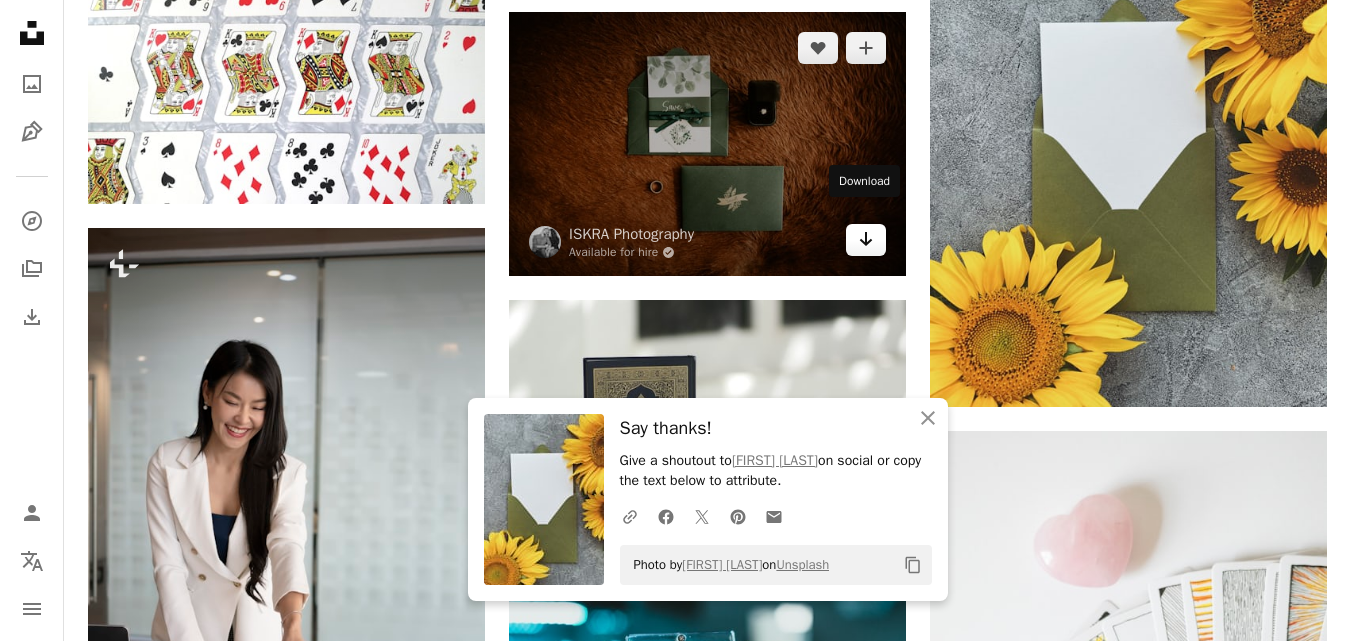 click on "Arrow pointing down" 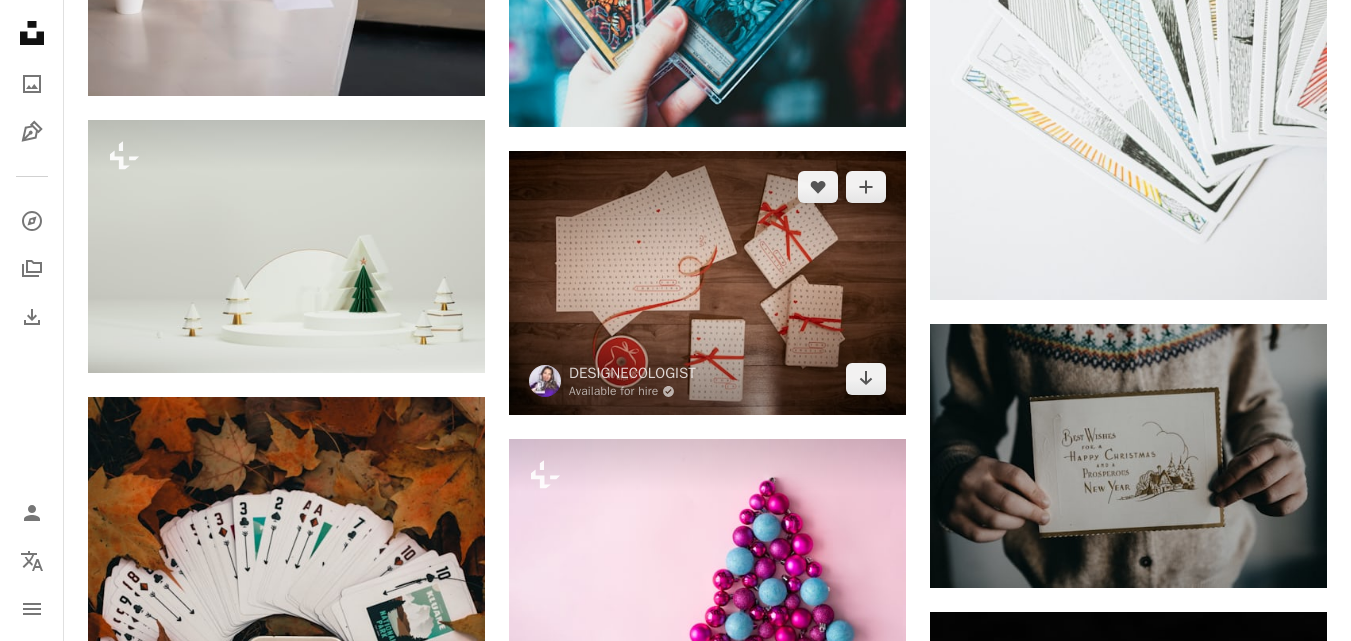scroll, scrollTop: 98102, scrollLeft: 0, axis: vertical 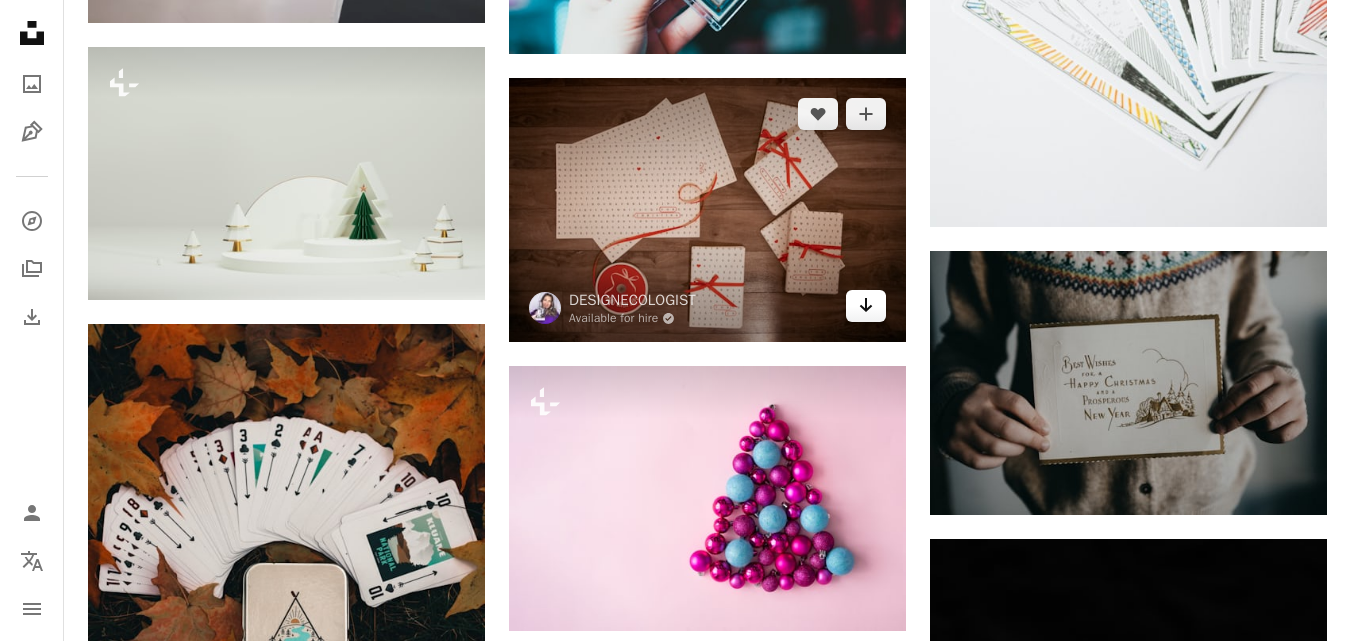 click on "Arrow pointing down" 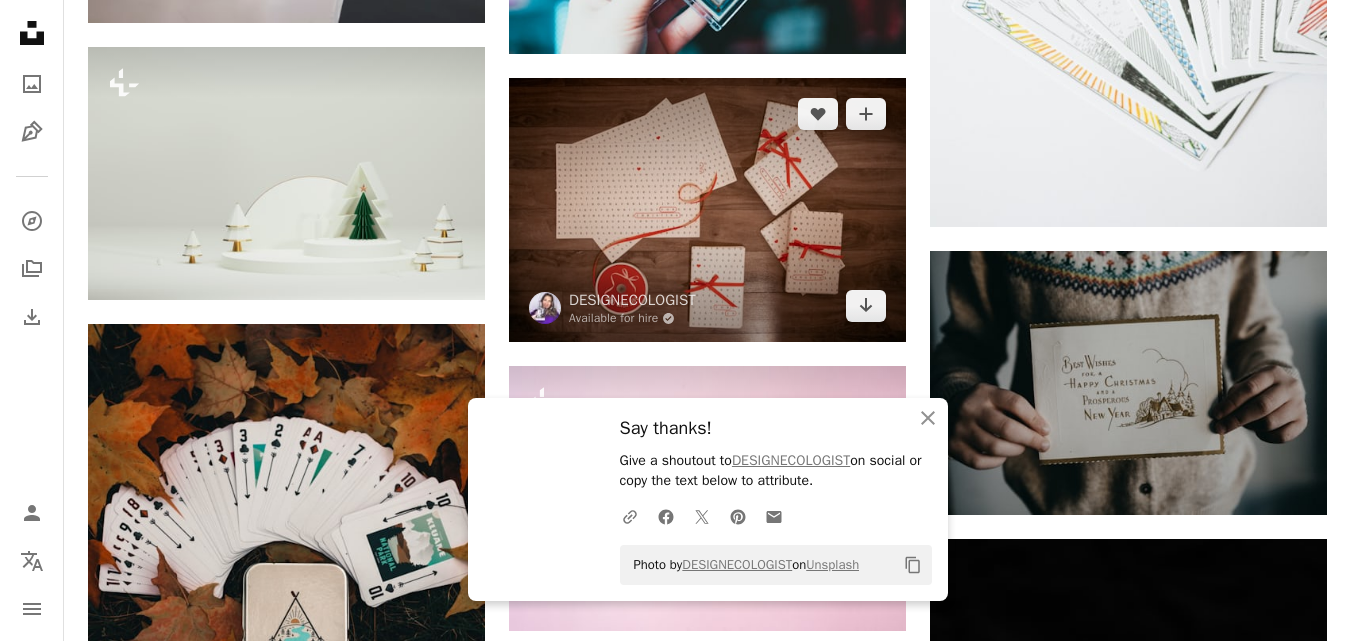 scroll, scrollTop: 98702, scrollLeft: 0, axis: vertical 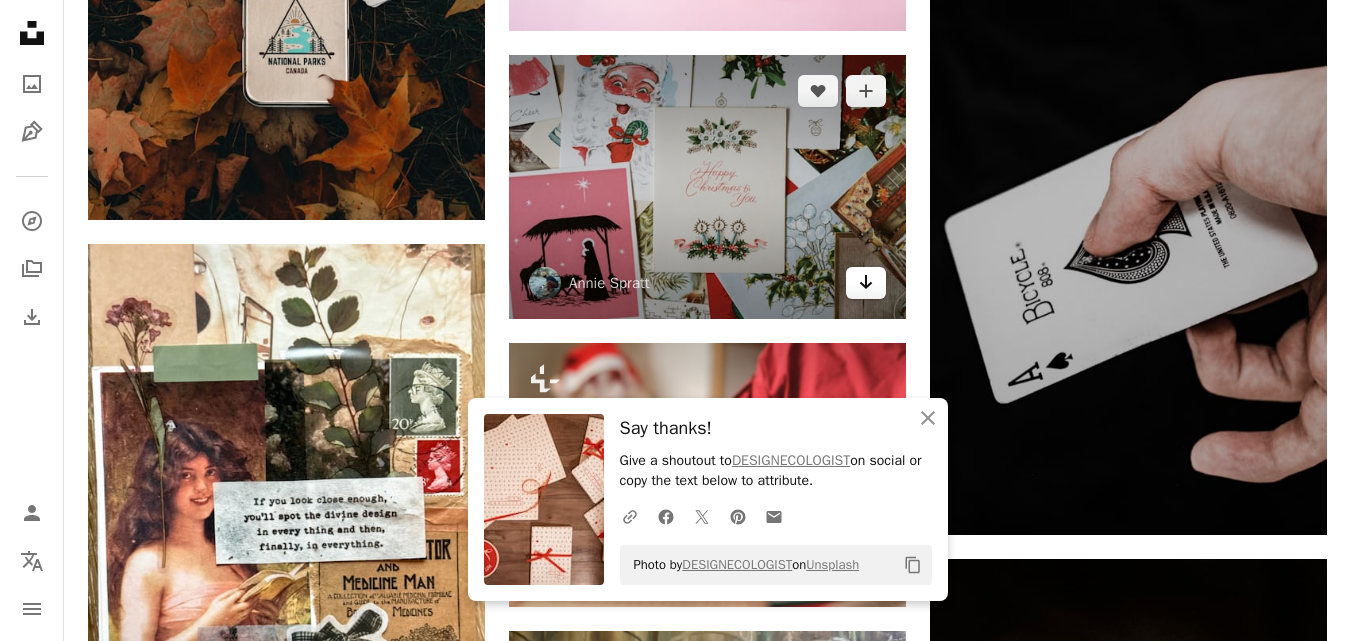 click 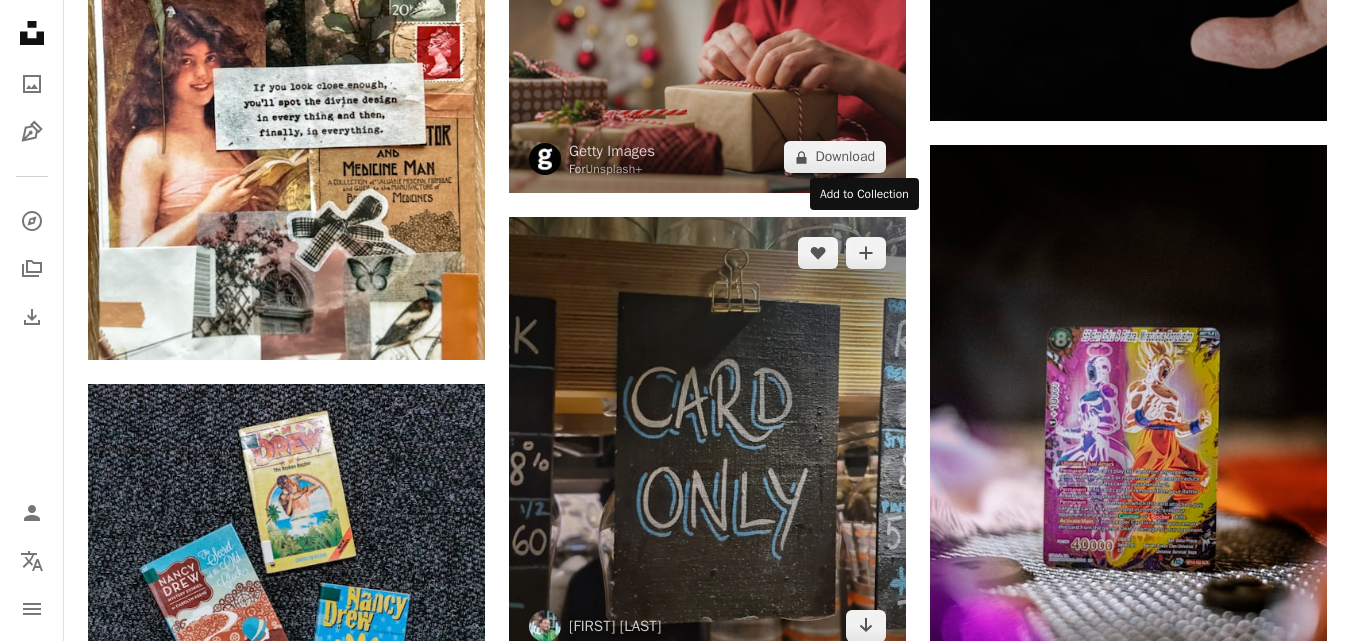 scroll, scrollTop: 99236, scrollLeft: 0, axis: vertical 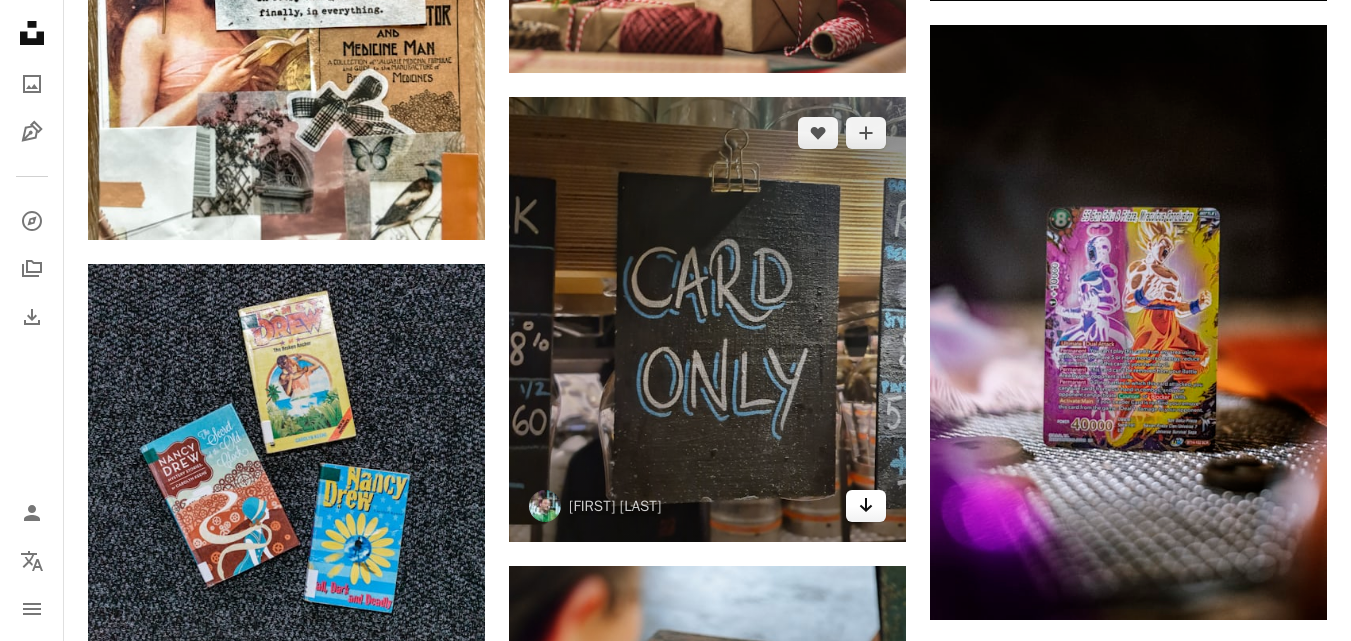 click on "Arrow pointing down" 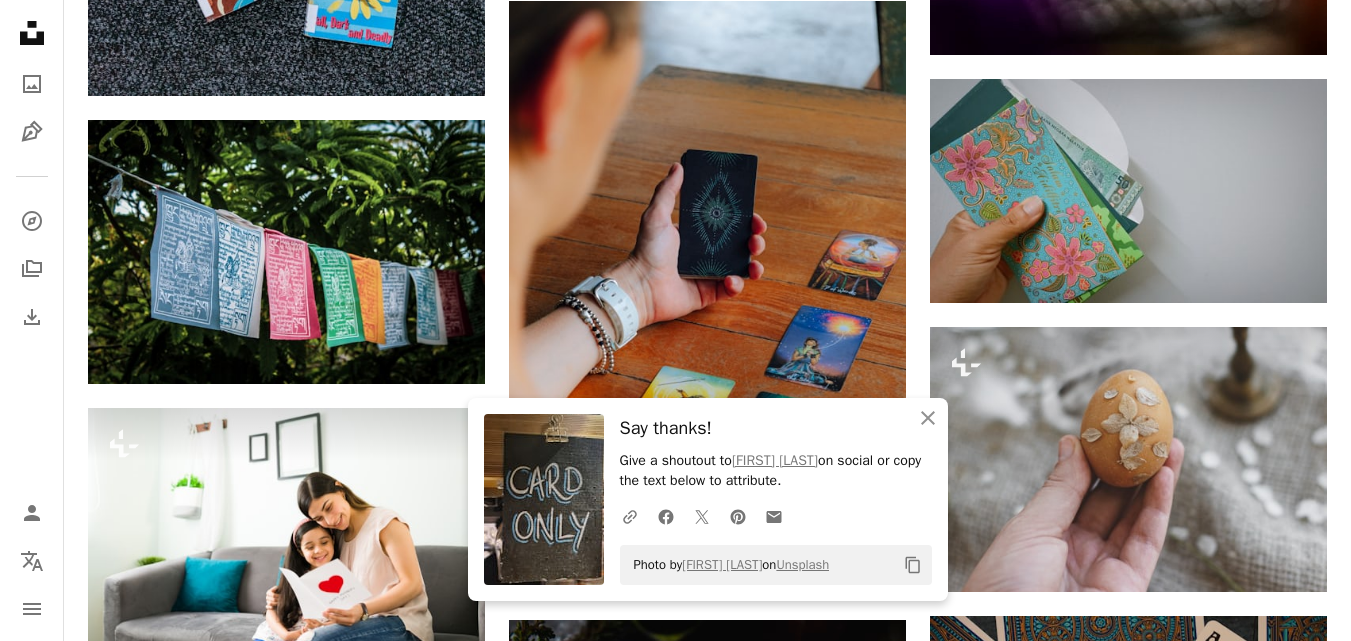 scroll, scrollTop: 99936, scrollLeft: 0, axis: vertical 